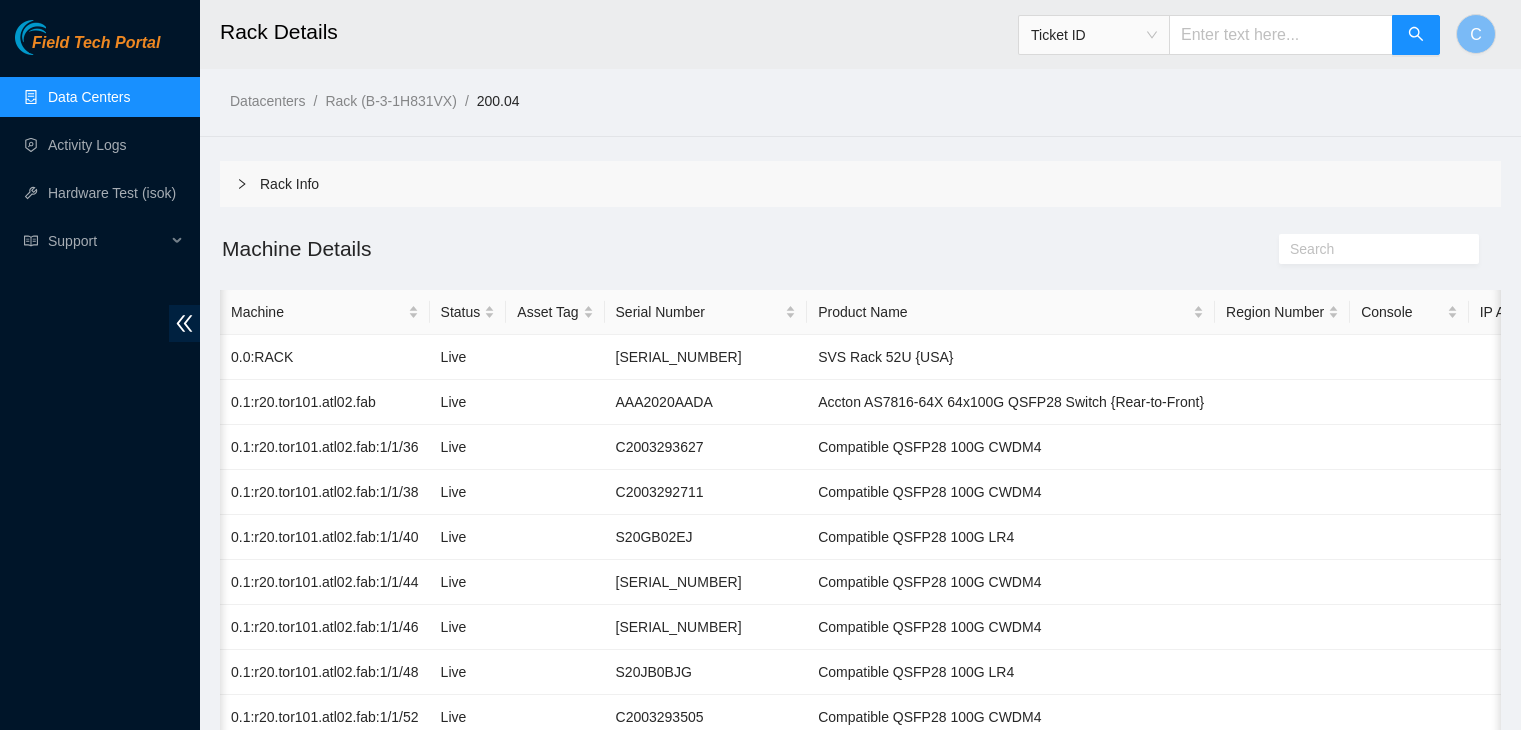 scroll, scrollTop: 372, scrollLeft: 0, axis: vertical 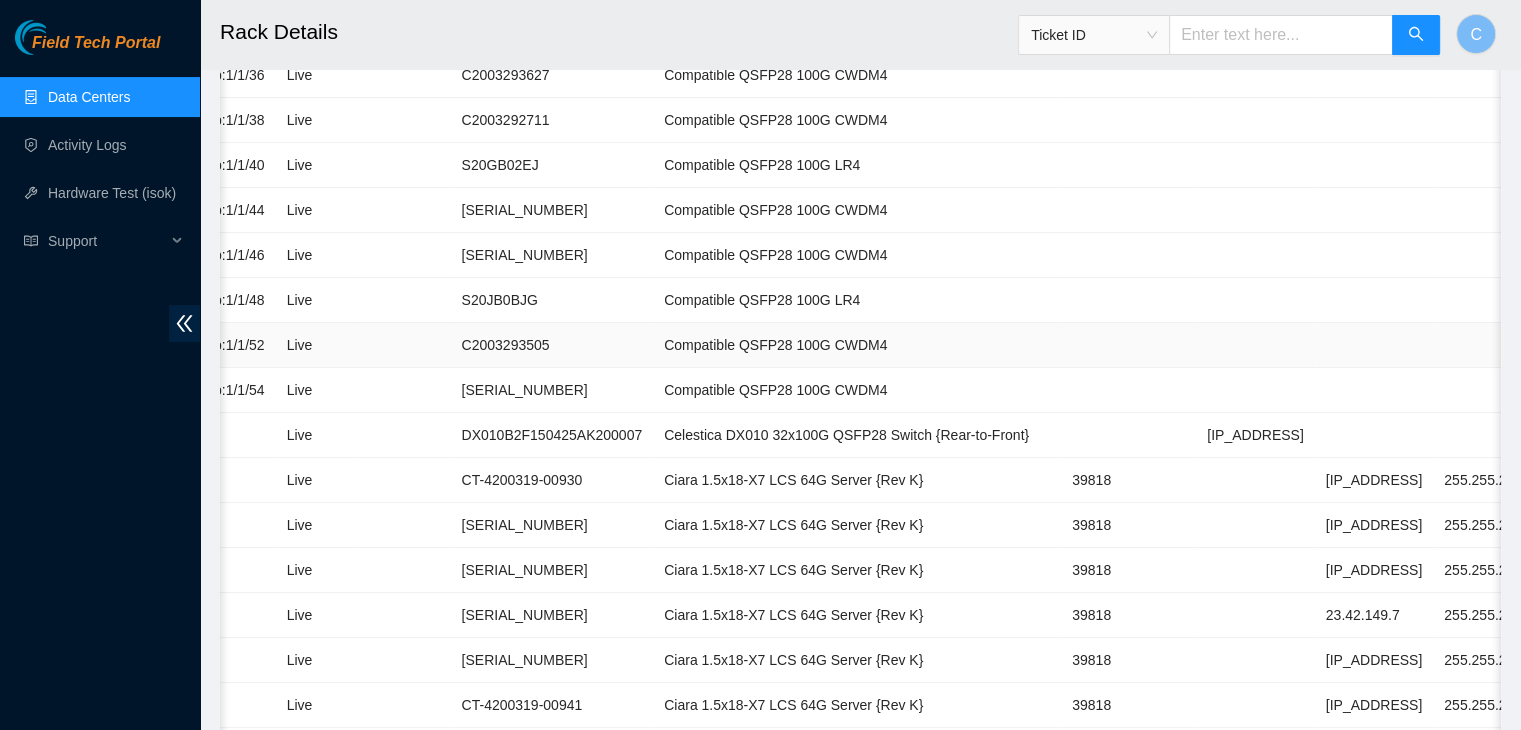 click on "Compatible QSFP28 100G CWDM4" at bounding box center [857, 345] 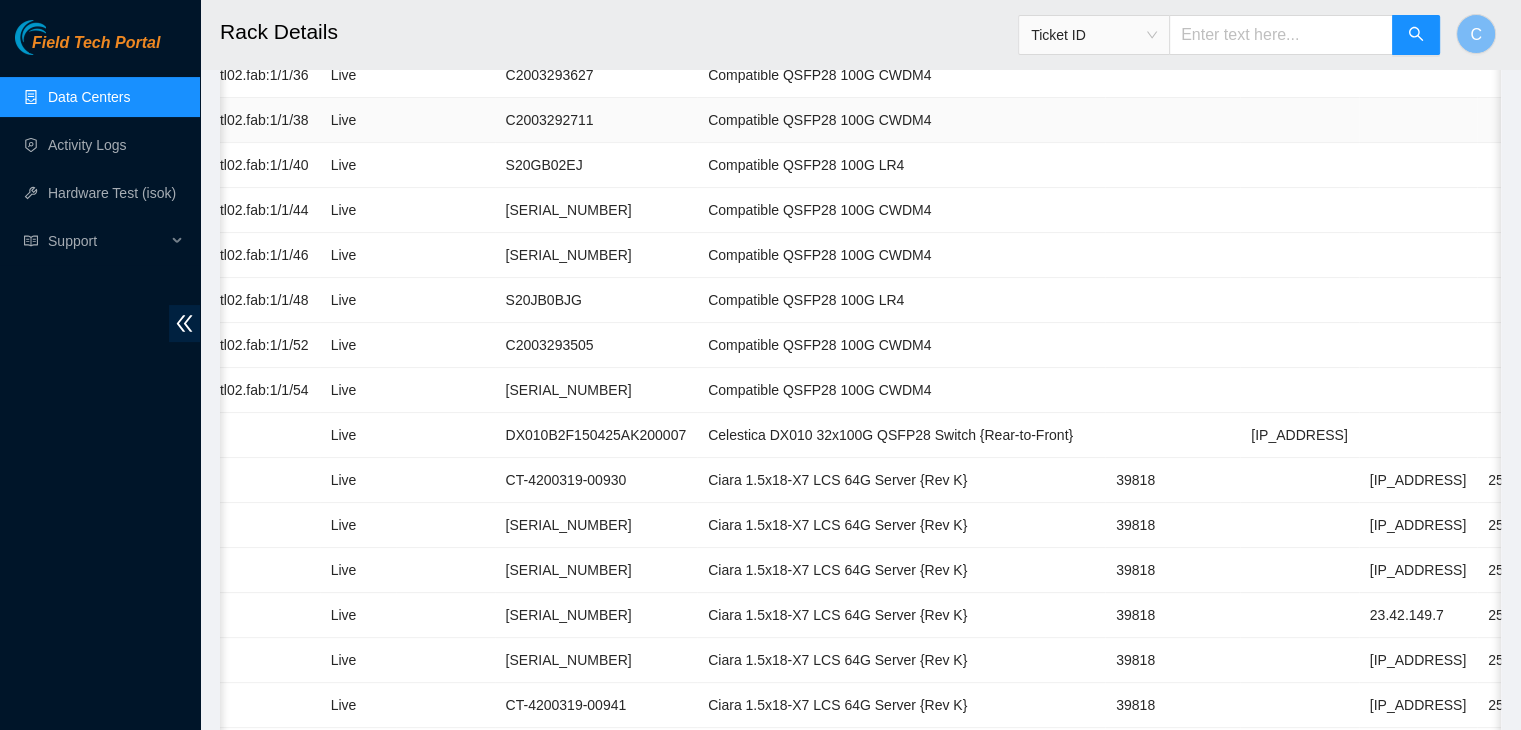 scroll, scrollTop: 0, scrollLeft: 0, axis: both 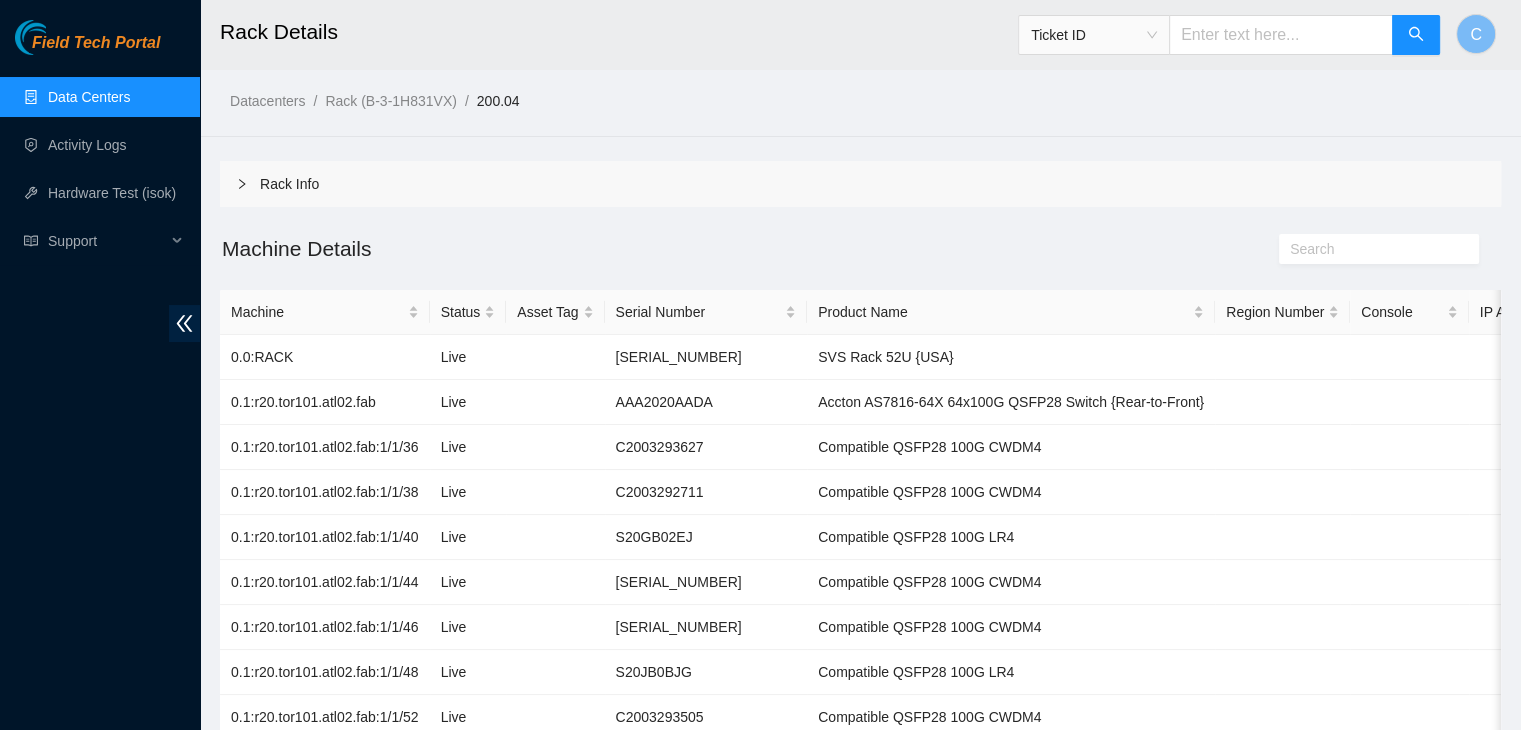 click on "Rack Info" at bounding box center (860, 184) 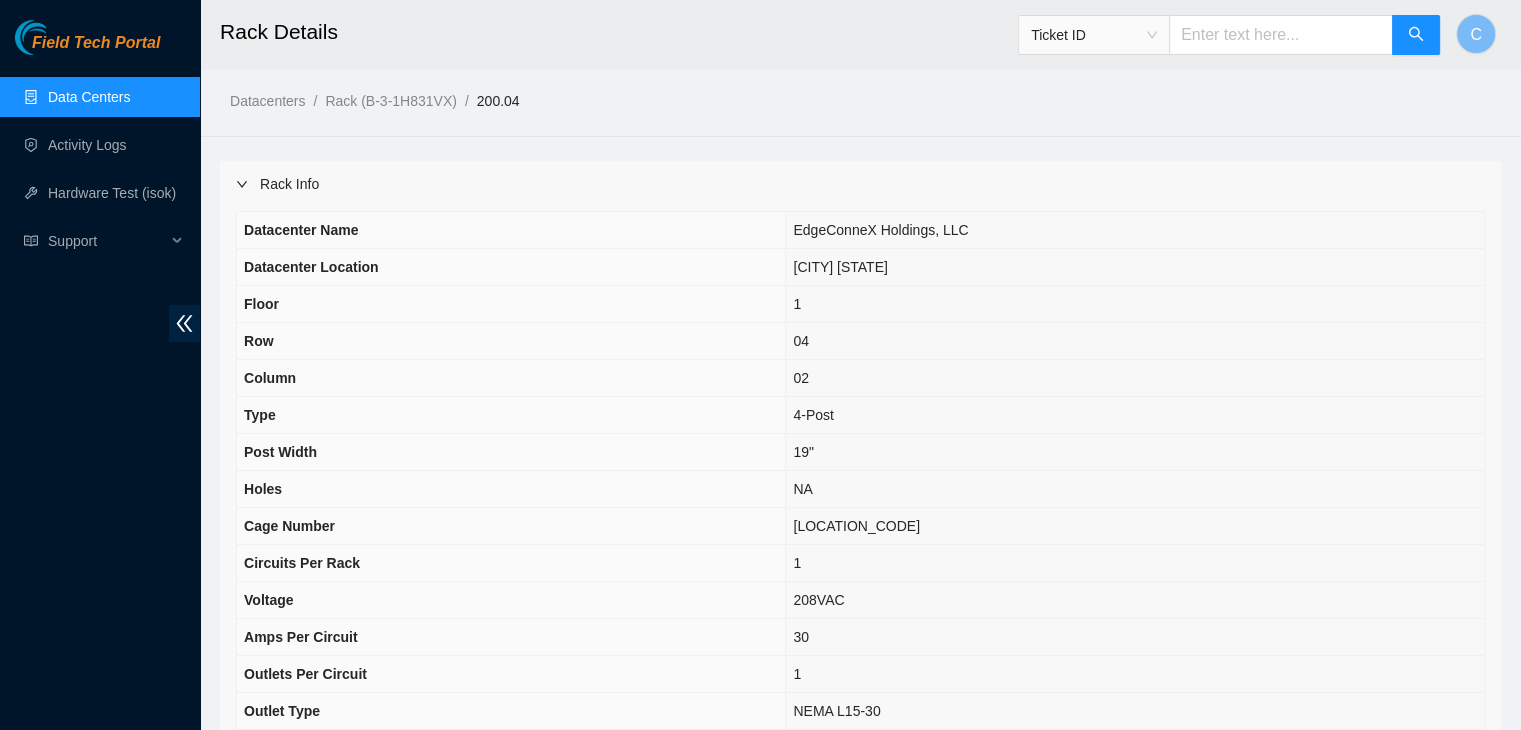 click on "Rack Info" at bounding box center [860, 184] 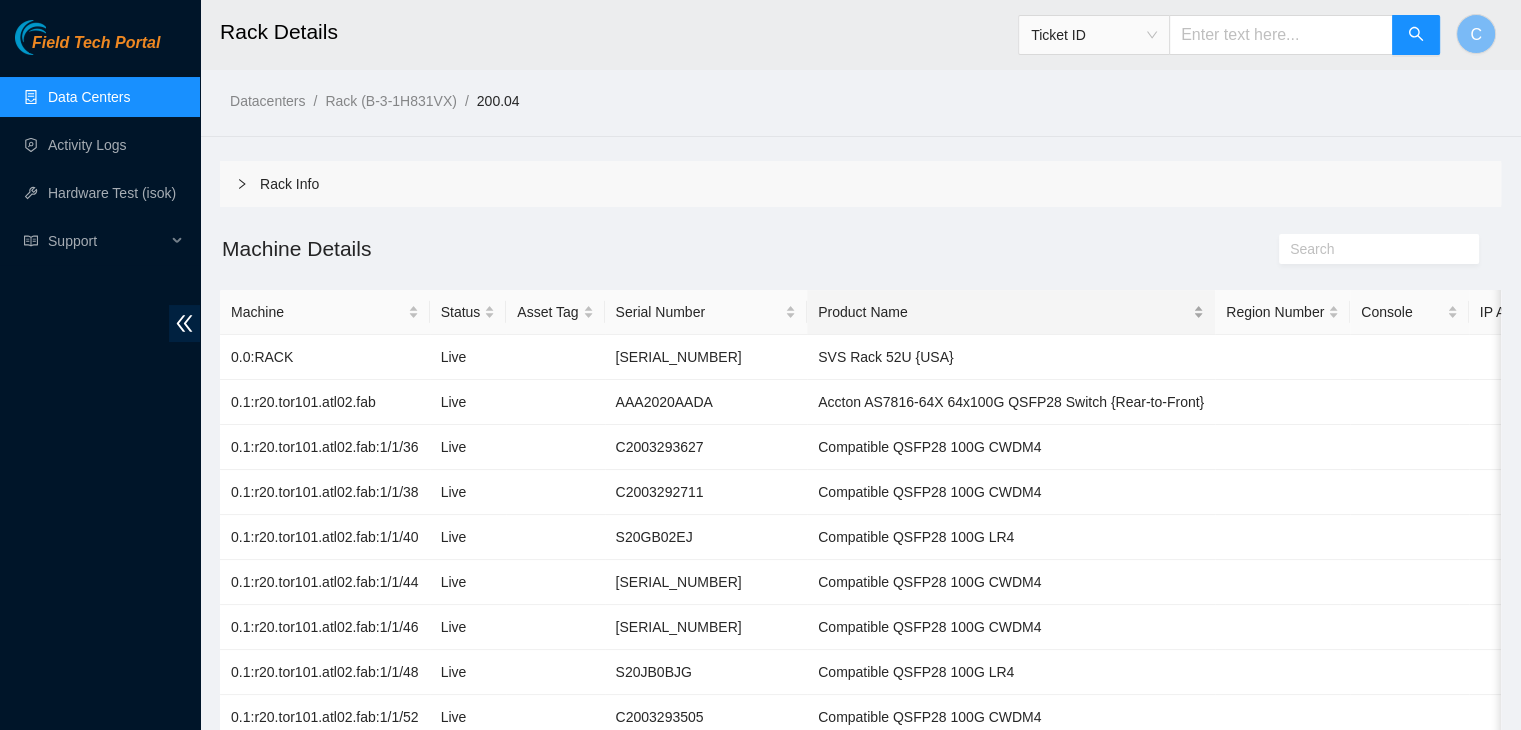 click on "Product Name" at bounding box center [1011, 312] 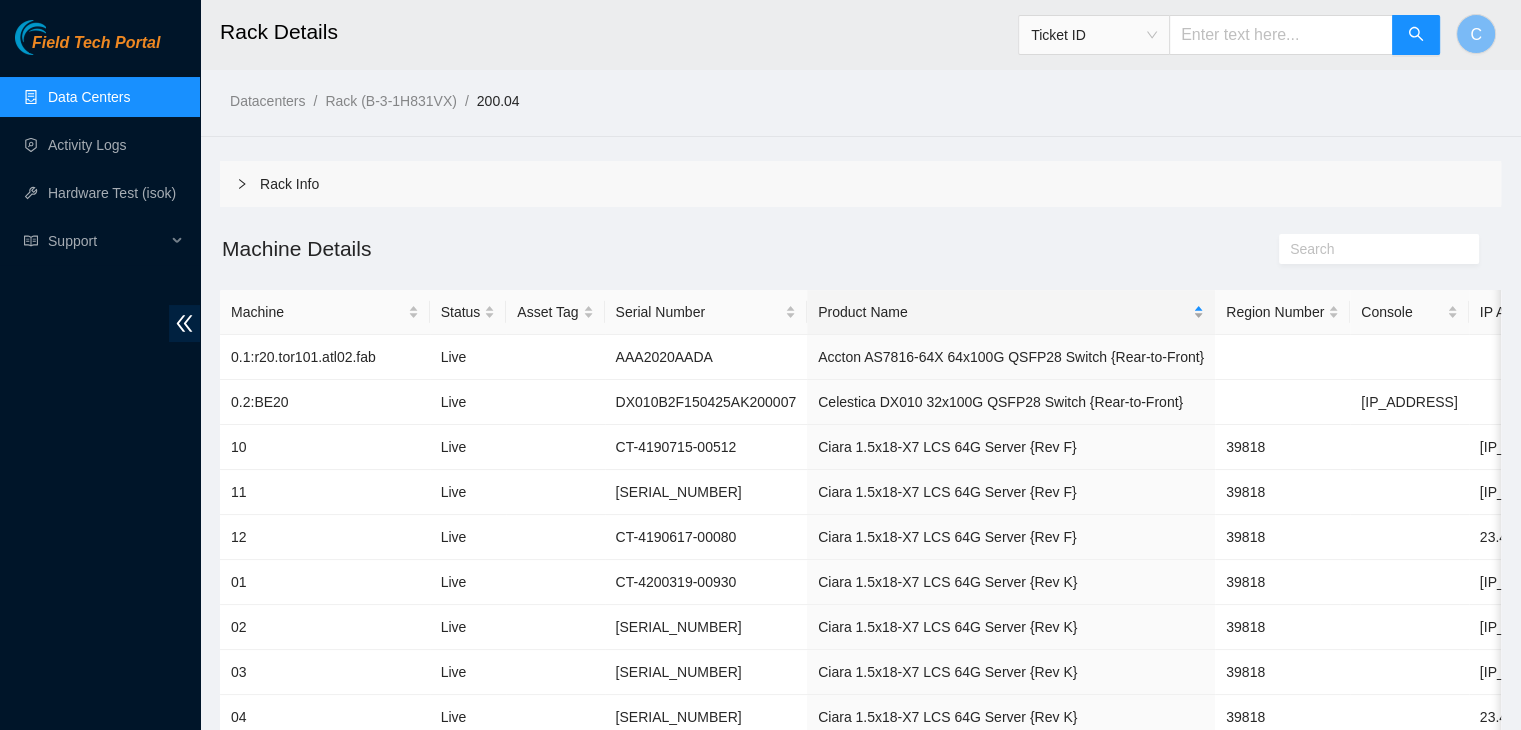 click on "Product Name" at bounding box center (1011, 312) 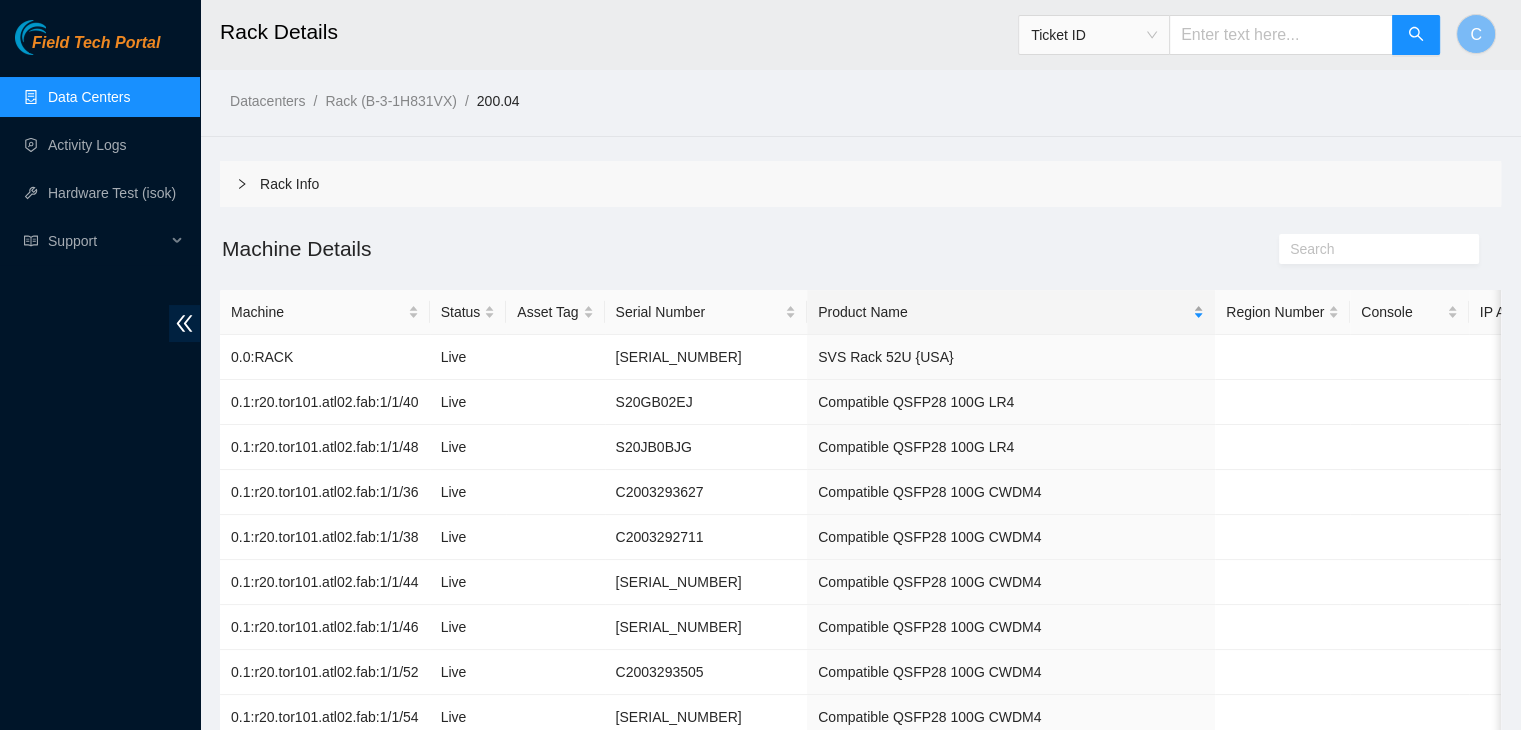 click on "Product Name" at bounding box center [1011, 312] 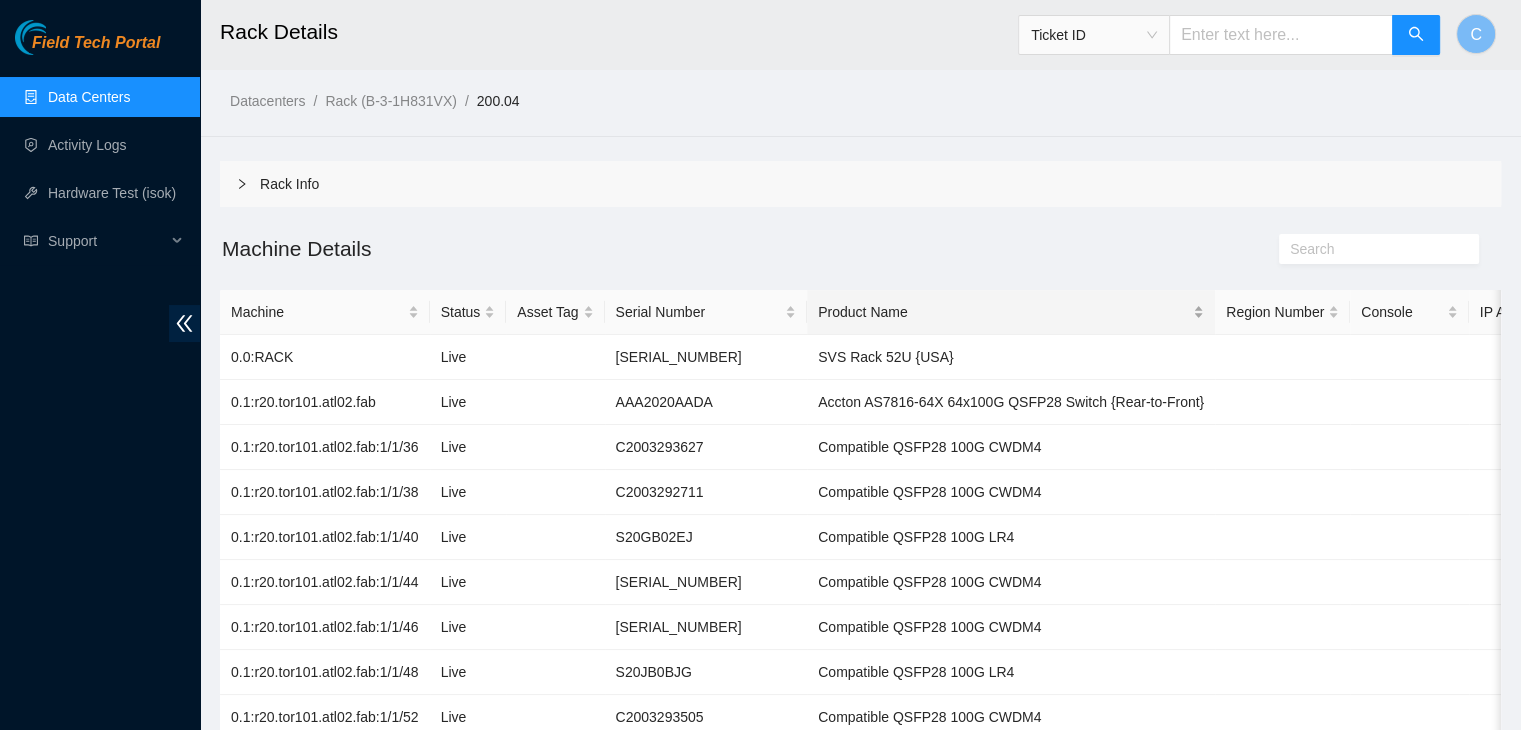 click on "Product Name" at bounding box center [1011, 312] 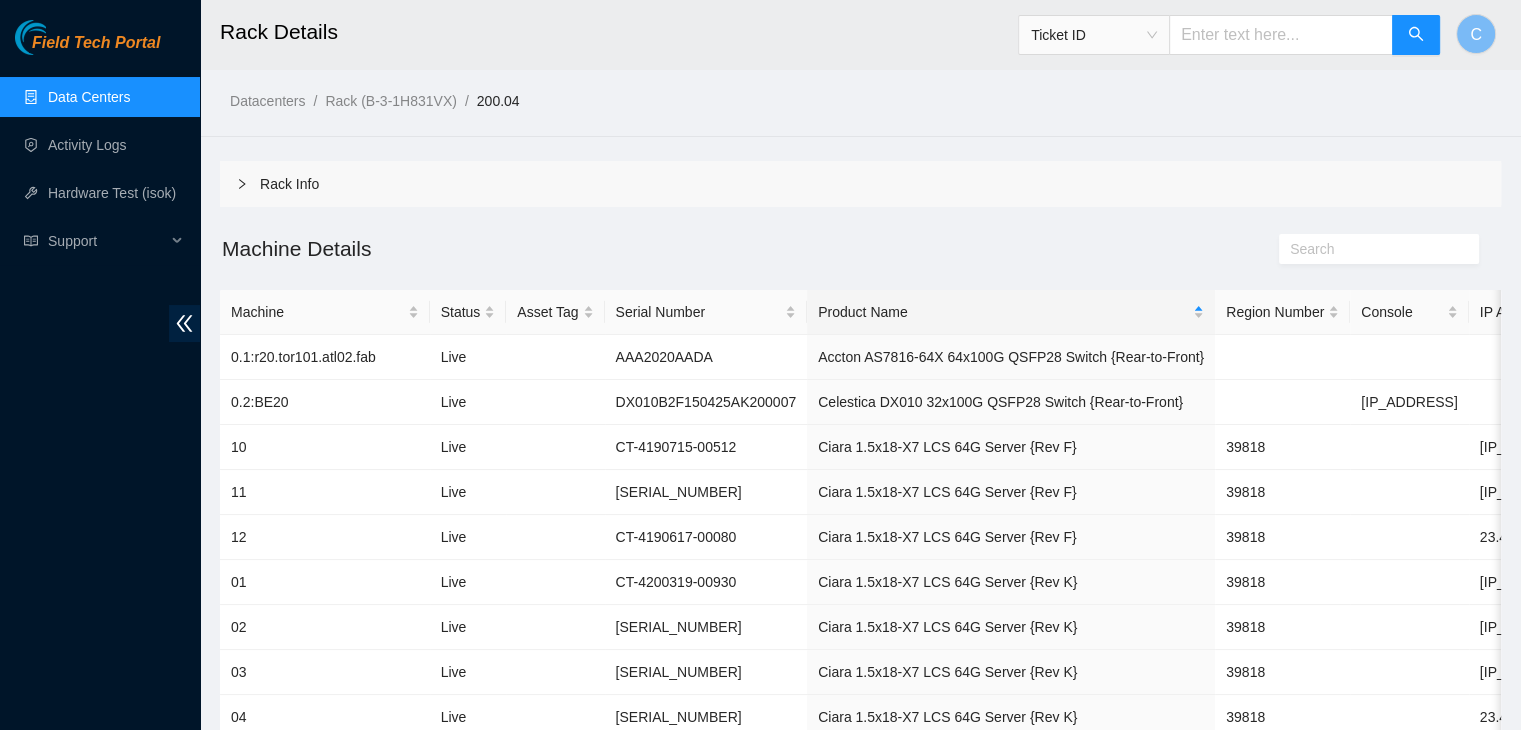 click on "Rack Info" at bounding box center [860, 184] 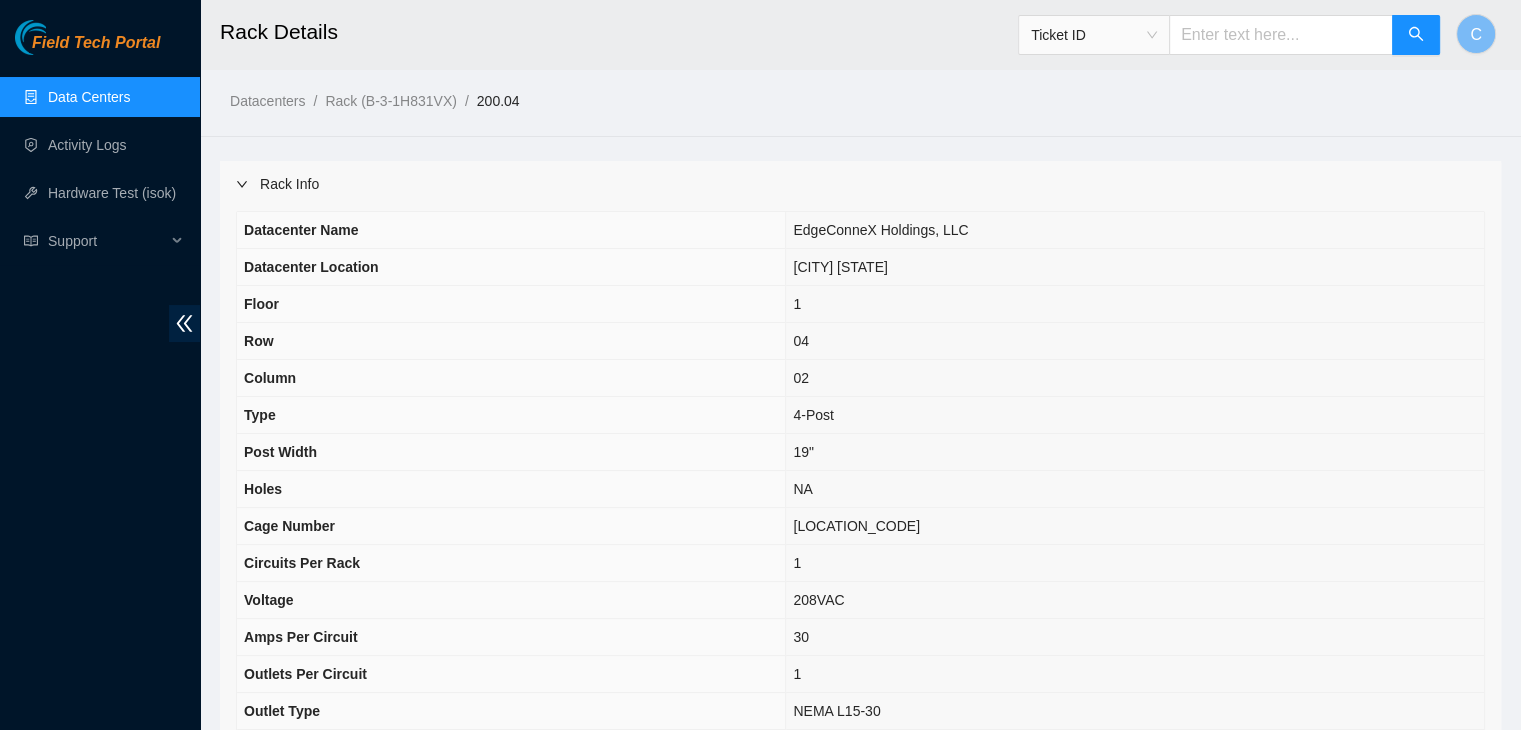 click on "Rack Info" at bounding box center (860, 184) 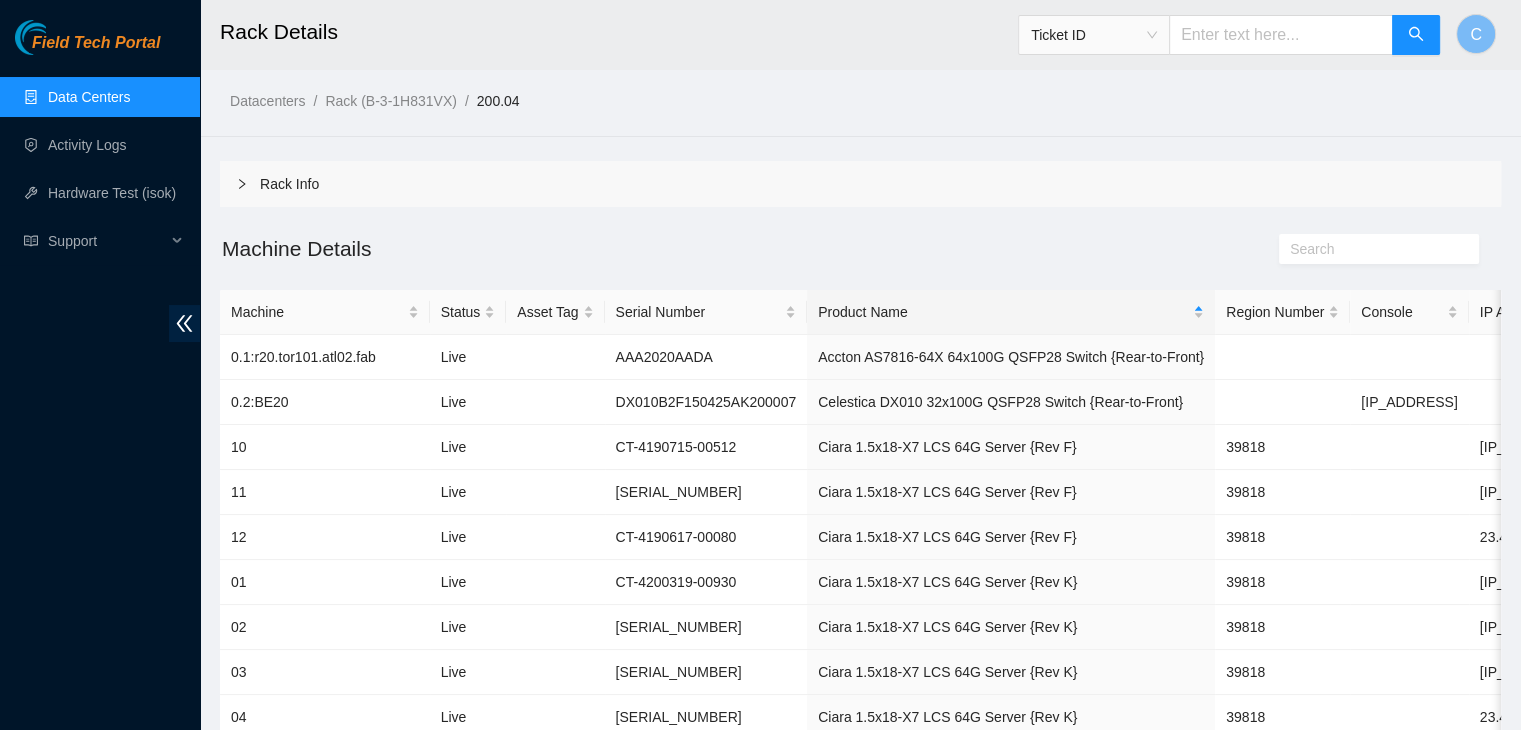 click on "Data Centers" at bounding box center (89, 97) 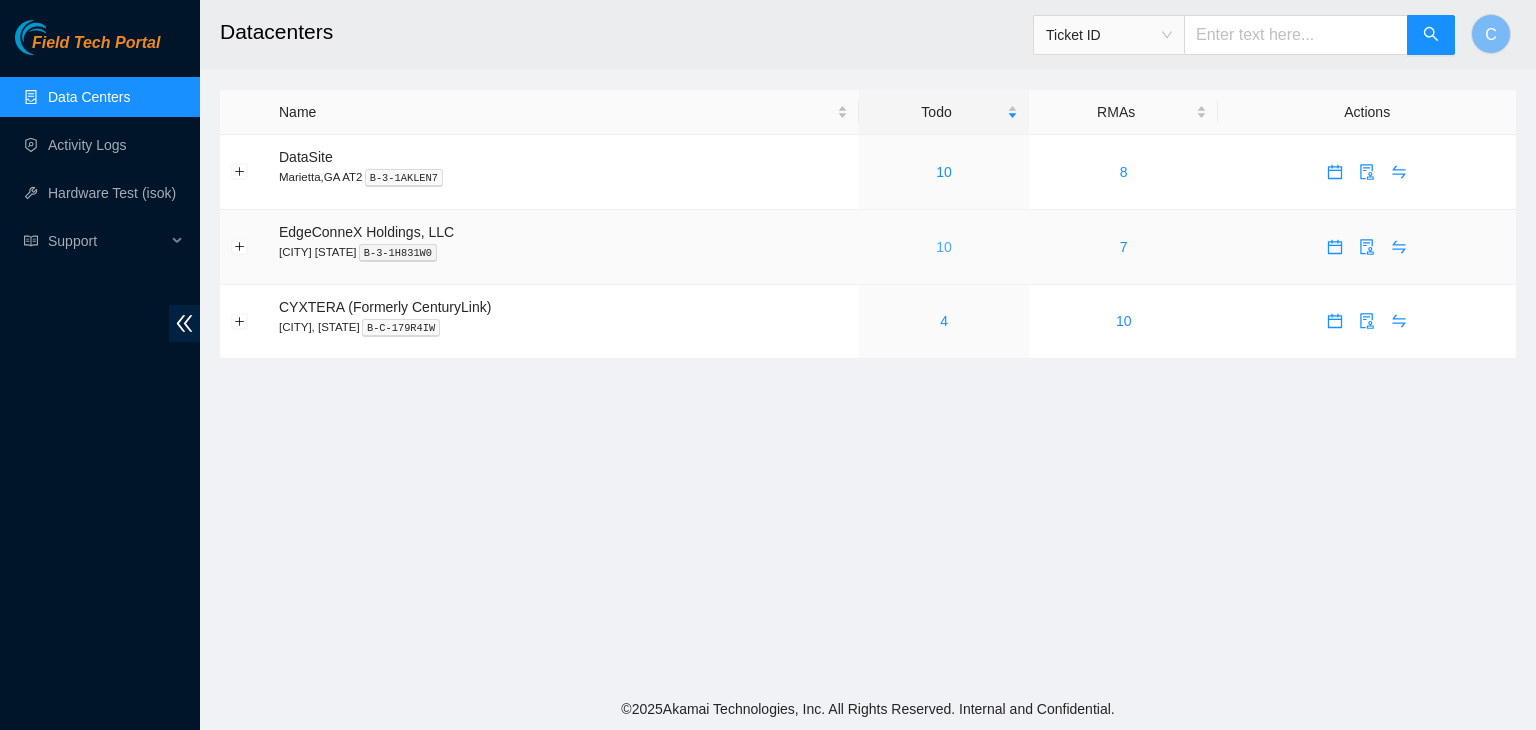 click on "10" at bounding box center (944, 247) 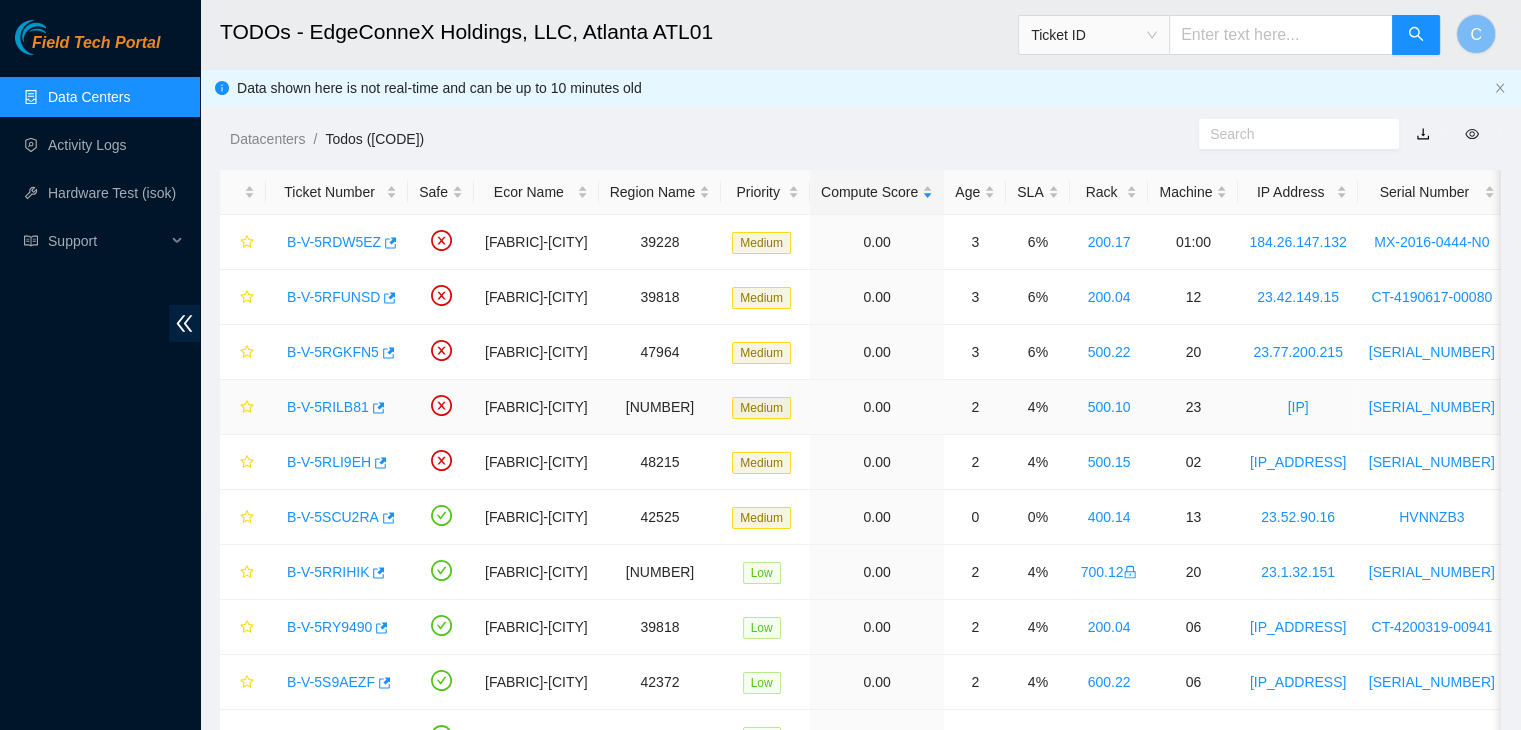 scroll, scrollTop: 110, scrollLeft: 0, axis: vertical 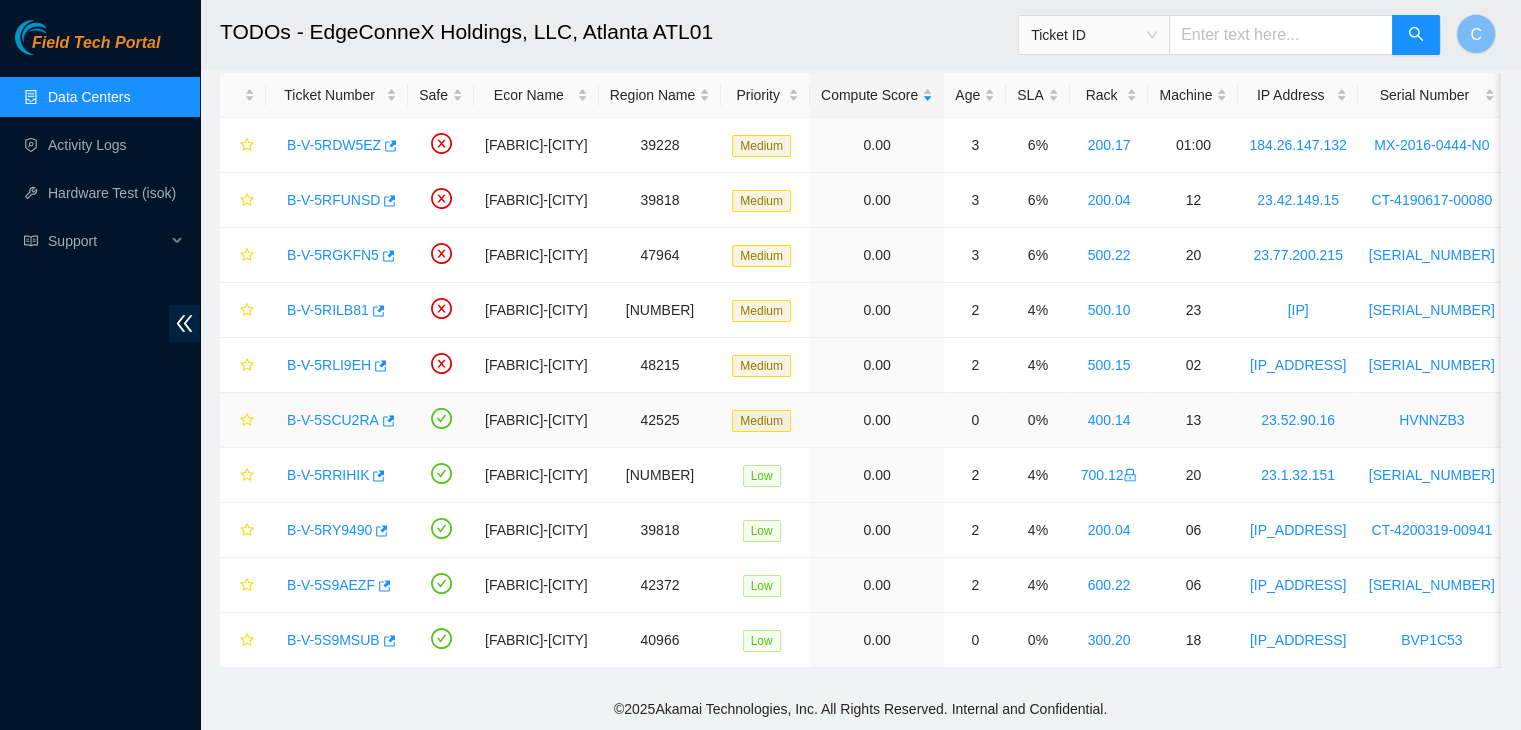 click on "0.00" at bounding box center [877, 420] 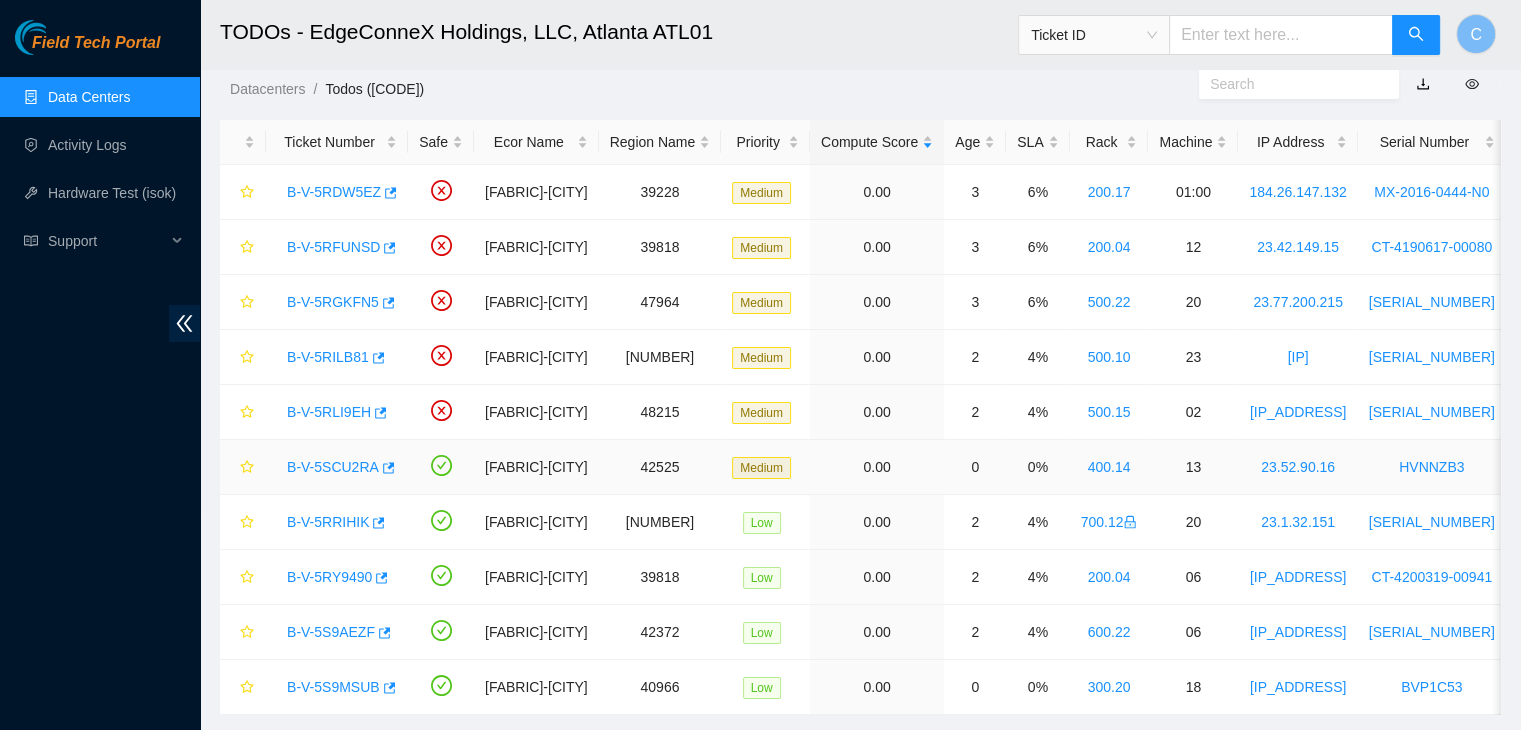 scroll, scrollTop: 38, scrollLeft: 0, axis: vertical 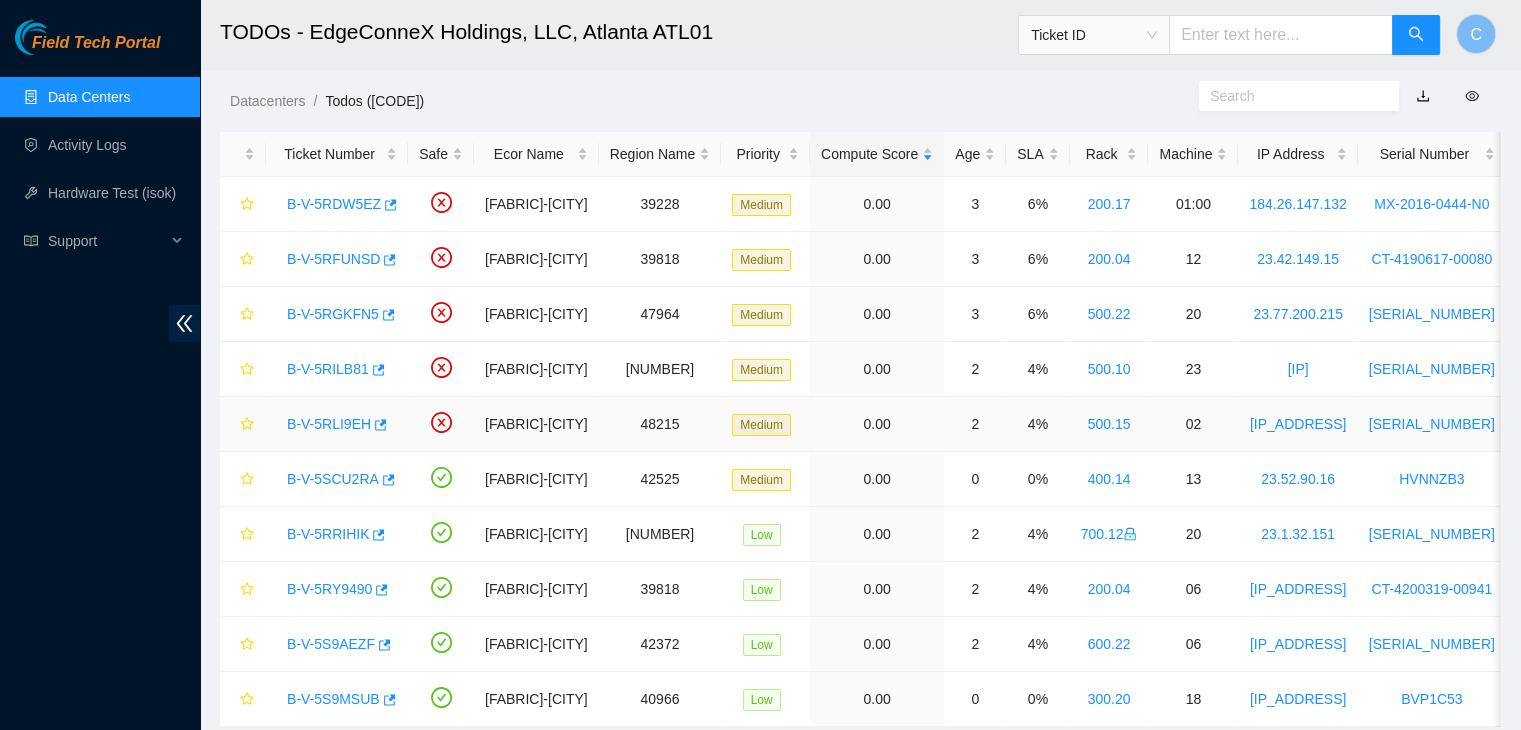 click on "B-V-5RLI9EH" at bounding box center (329, 424) 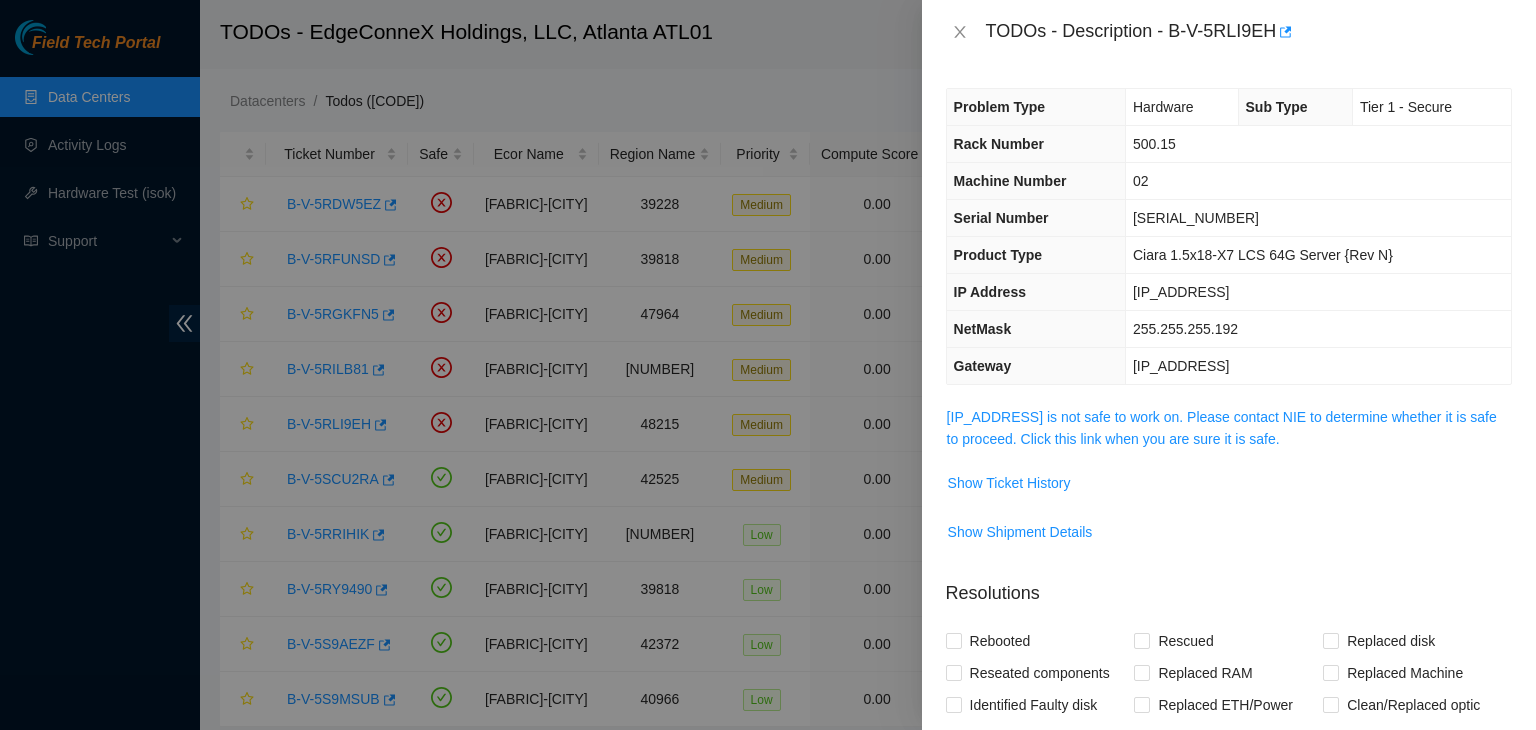click on "[IP_ADDRESS] is not safe to work on. Please contact NIE to determine whether it is safe to proceed. Click this link when you are sure it is safe." at bounding box center [1229, 428] 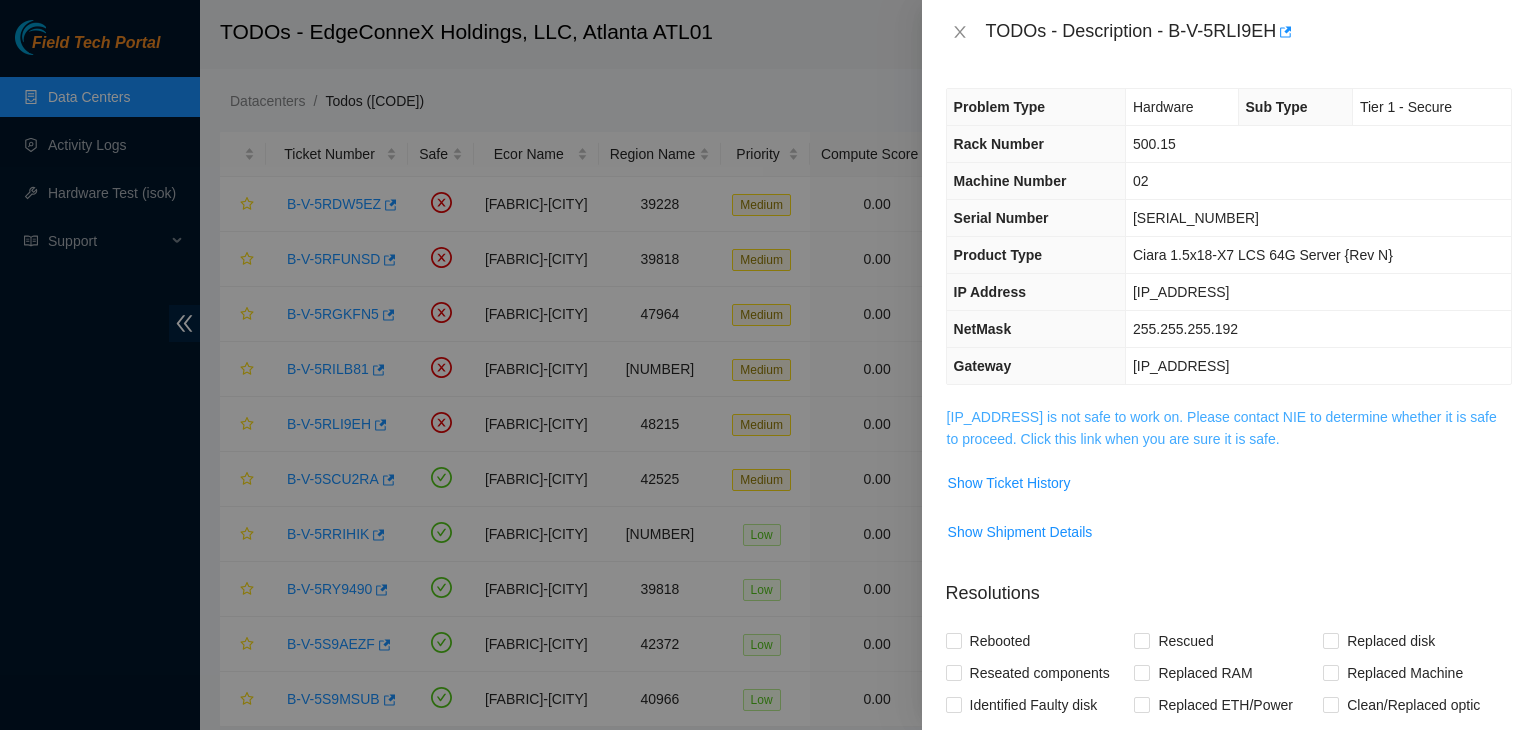 click on "[IP_ADDRESS] is not safe to work on. Please contact NIE to determine whether it is safe to proceed. Click this link when you are sure it is safe." at bounding box center (1222, 428) 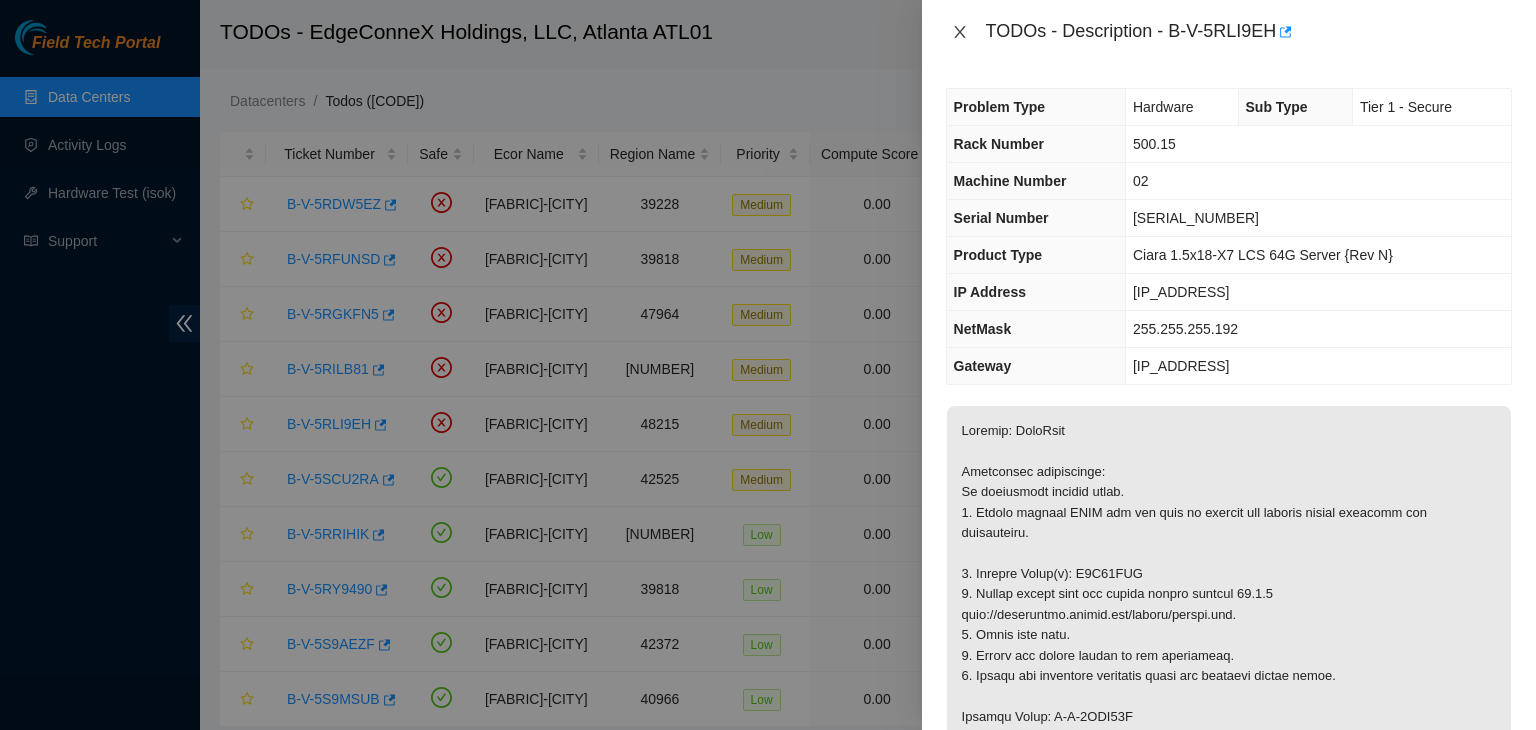 click 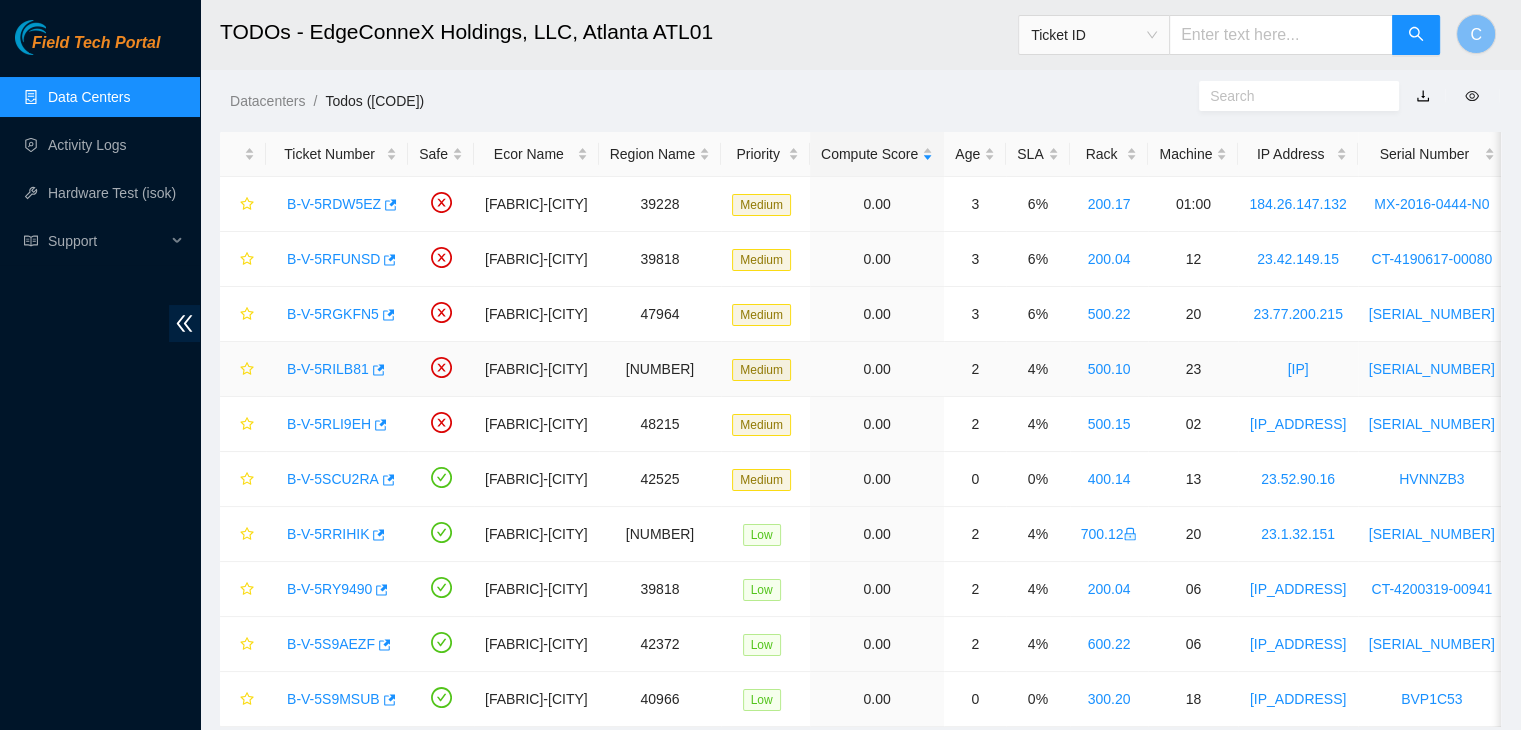 click on "B-V-5RILB81" at bounding box center (337, 369) 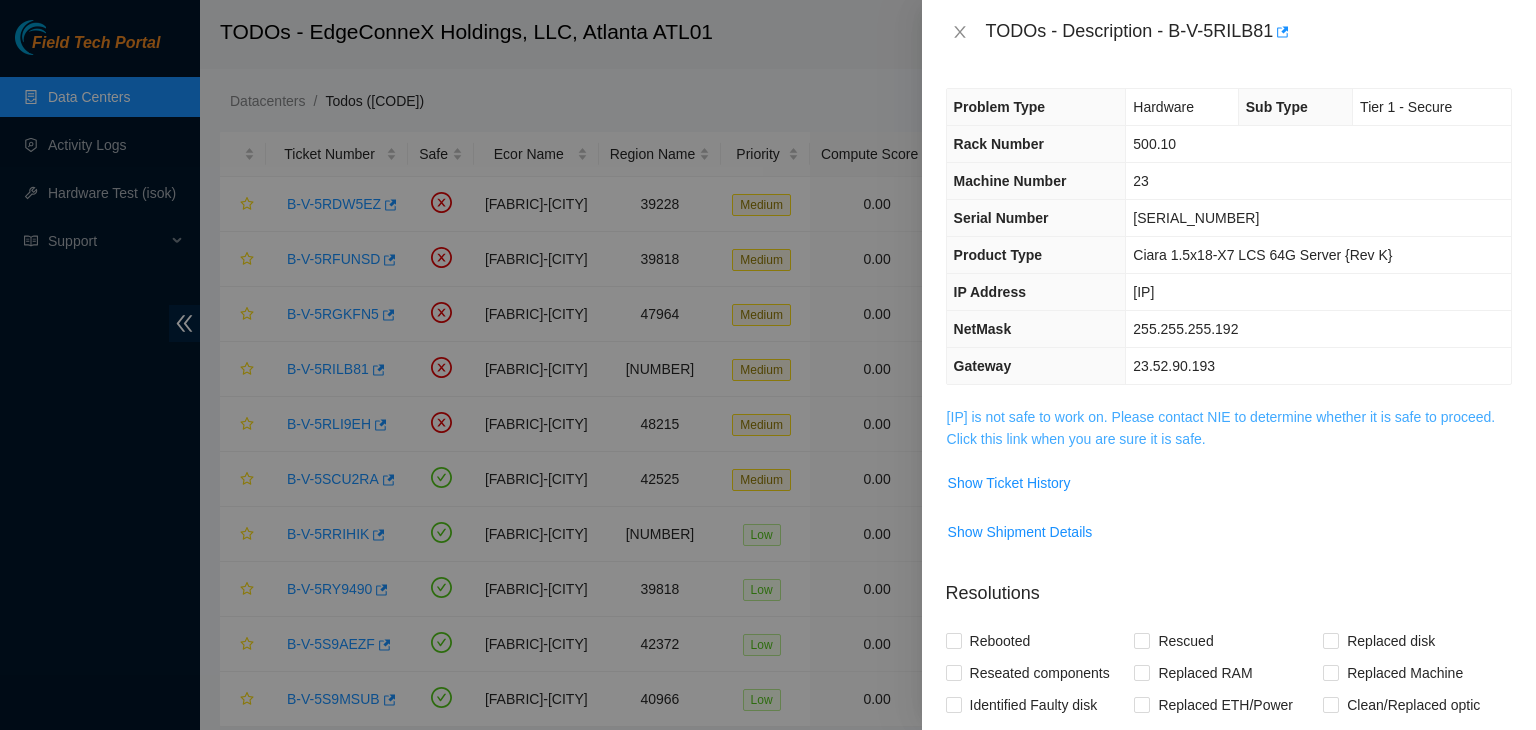 click on "[IP] is not safe to work on. Please contact NIE to determine whether it is safe to proceed. Click this link when you are sure it is safe." at bounding box center (1221, 428) 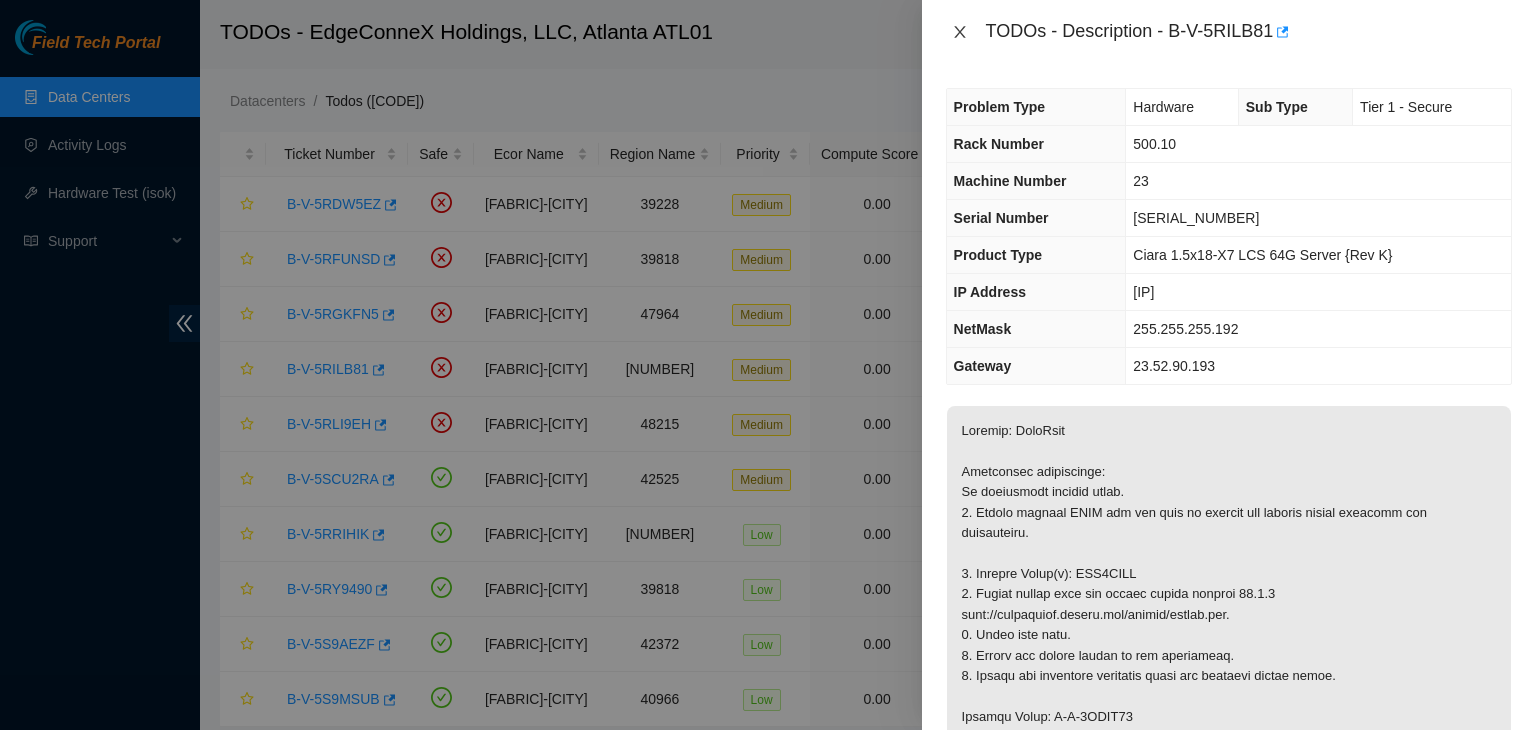 click 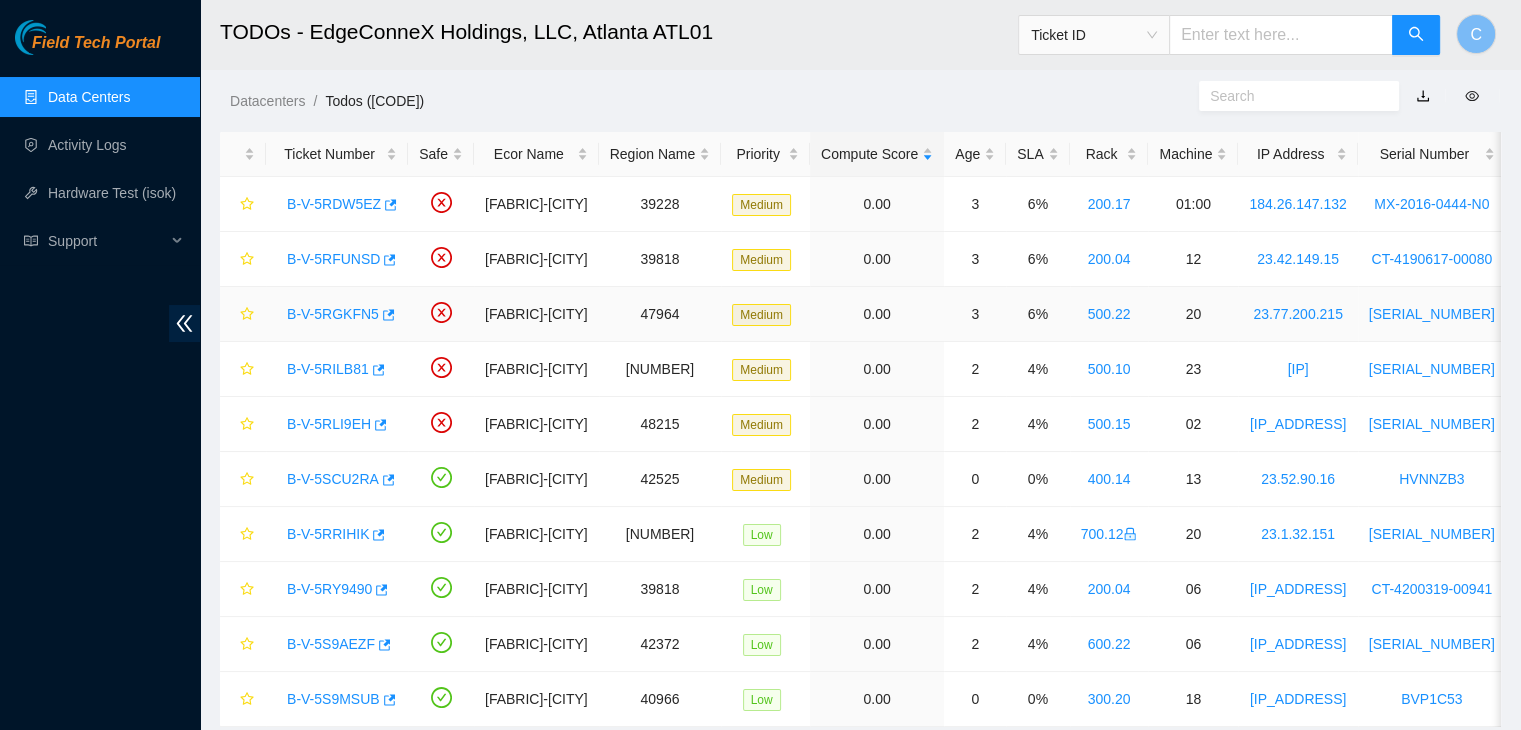 click on "B-V-5RGKFN5" at bounding box center [333, 314] 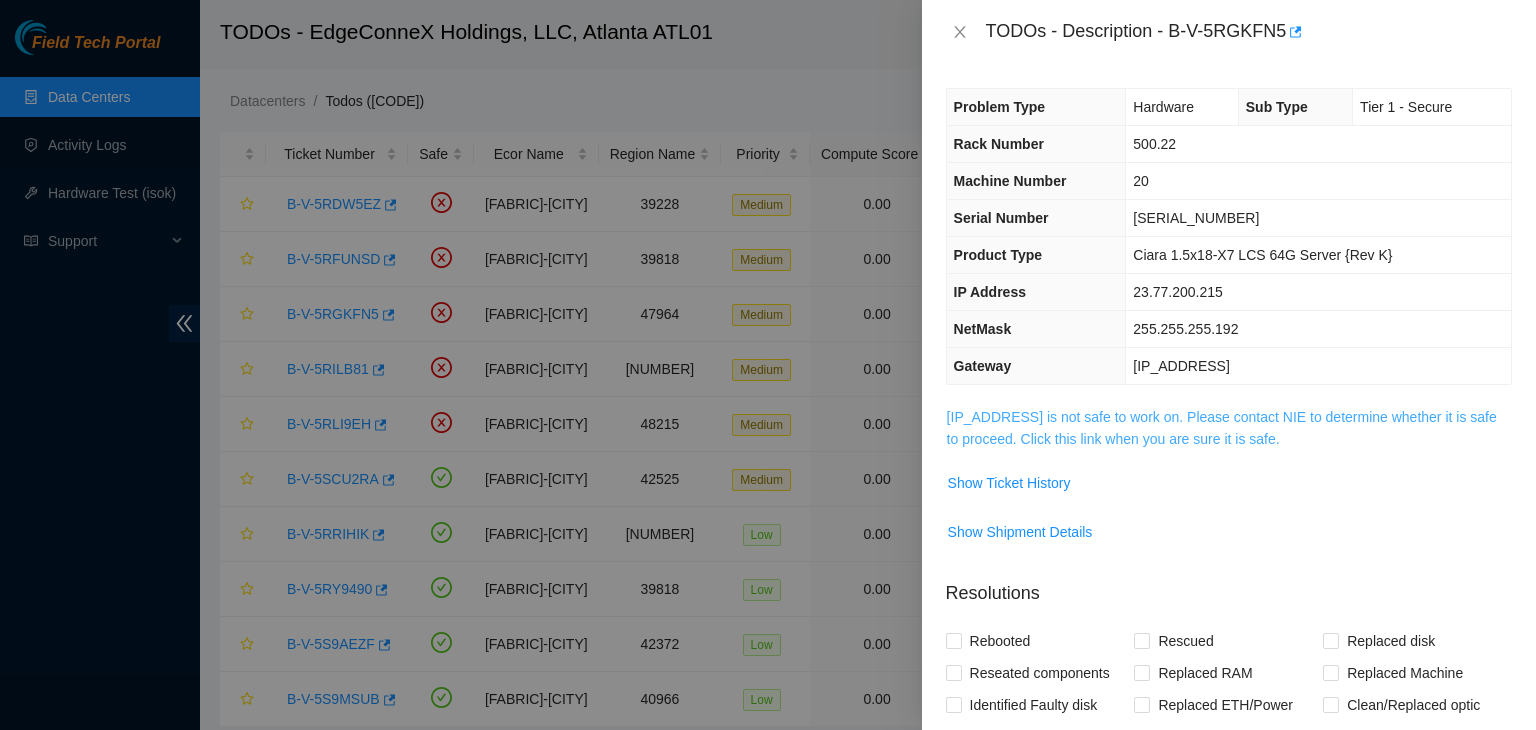 click on "[IP_ADDRESS] is not safe to work on. Please contact NIE to determine whether it is safe to proceed. Click this link when you are sure it is safe." at bounding box center (1222, 428) 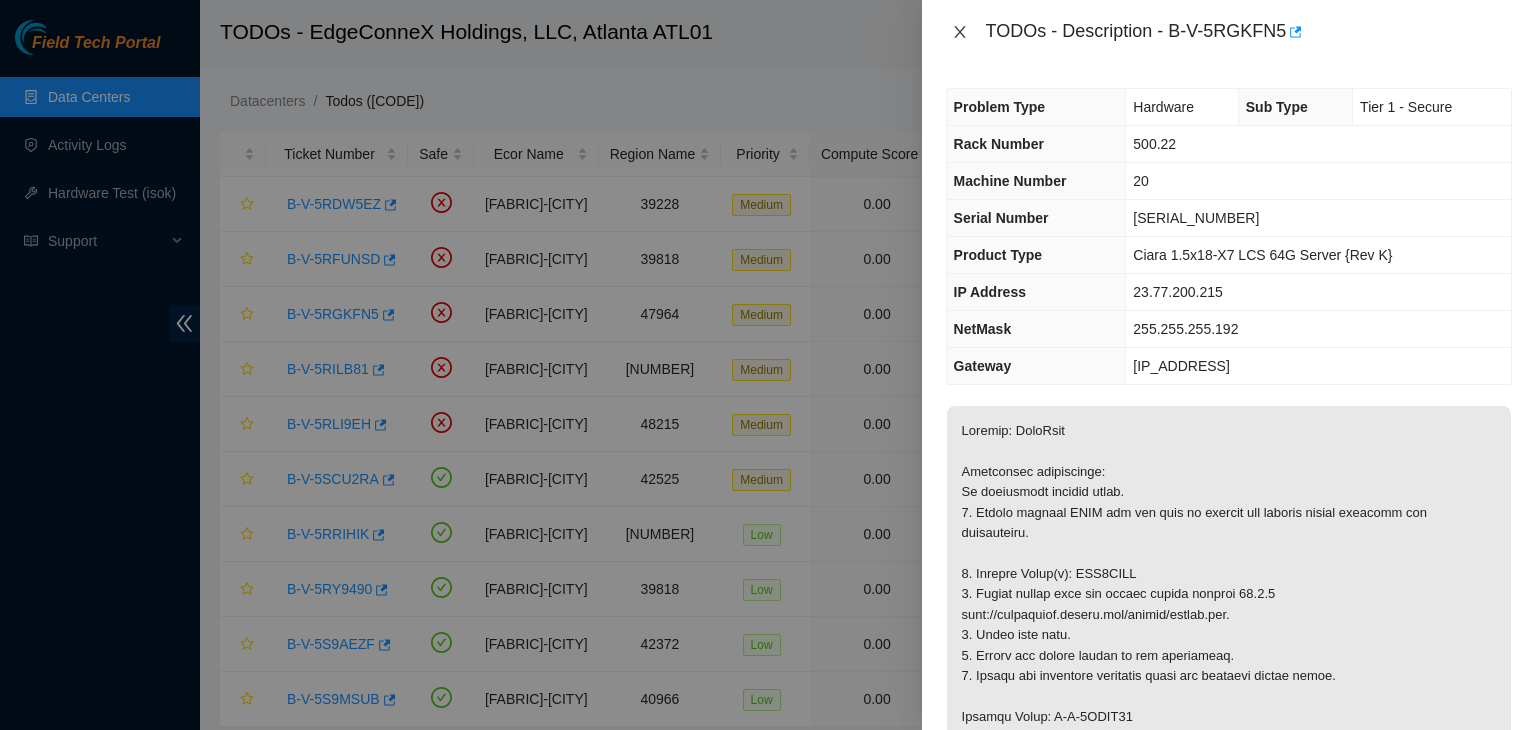 click 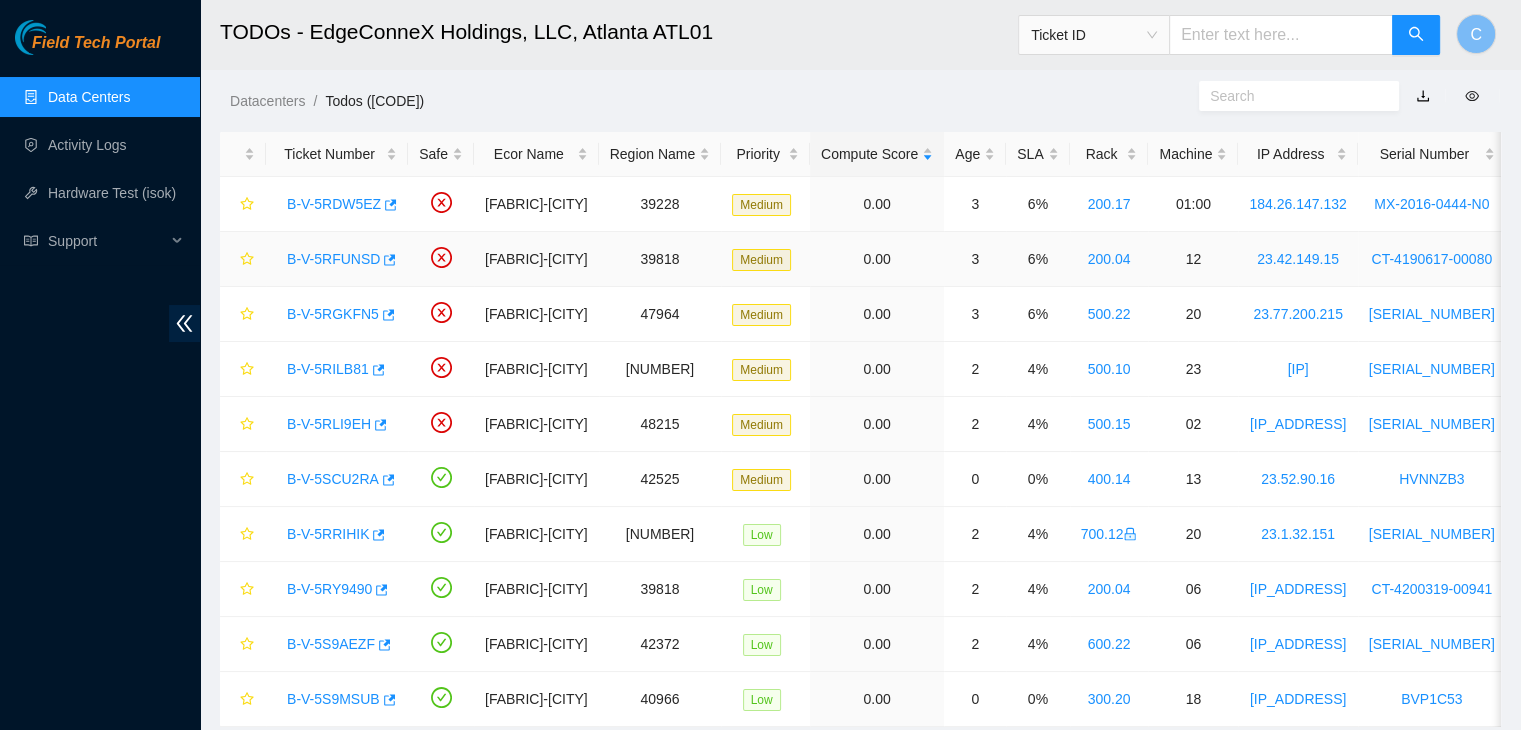 click on "B-V-5RFUNSD" at bounding box center [333, 259] 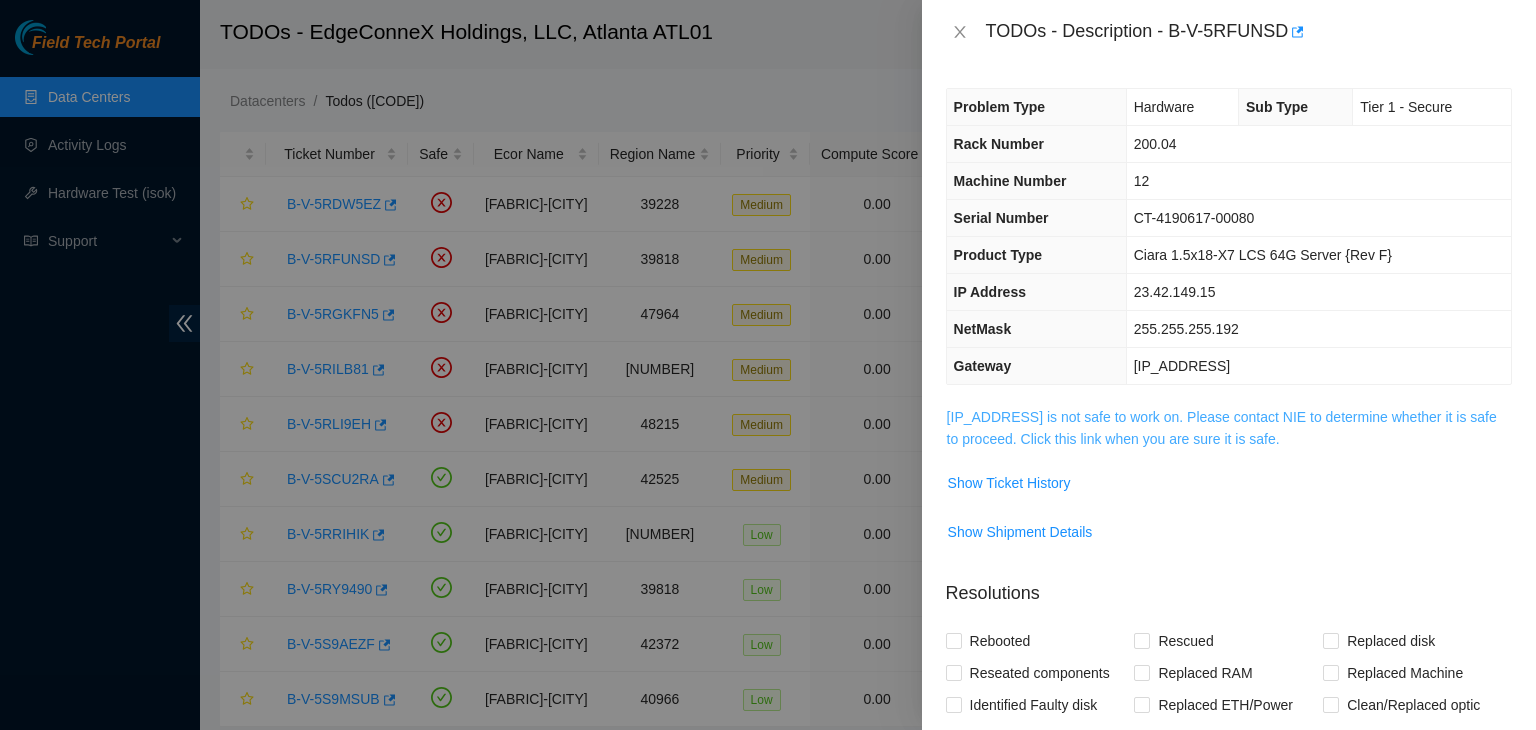click on "[IP_ADDRESS] is not safe to work on. Please contact NIE to determine whether it is safe to proceed. Click this link when you are sure it is safe." at bounding box center [1222, 428] 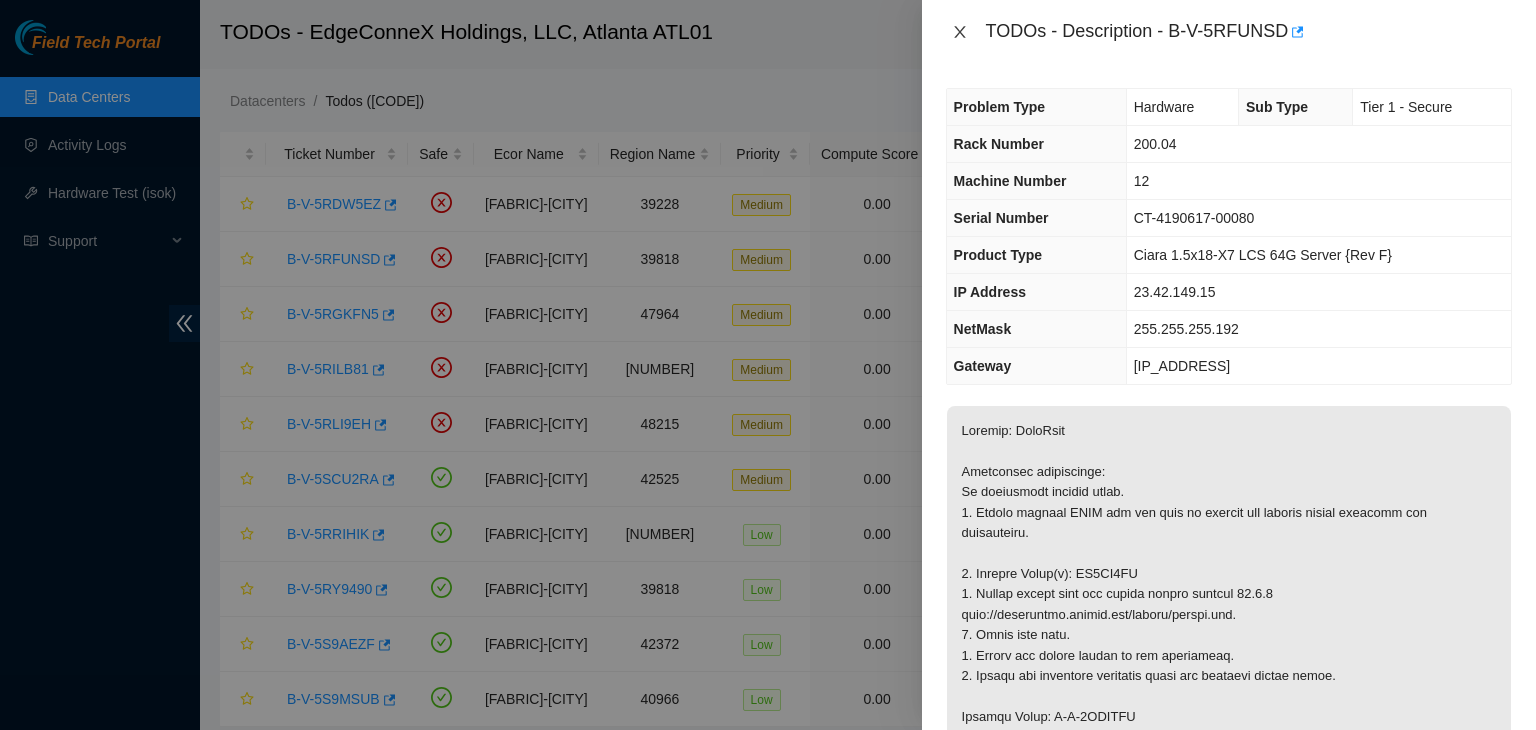 click 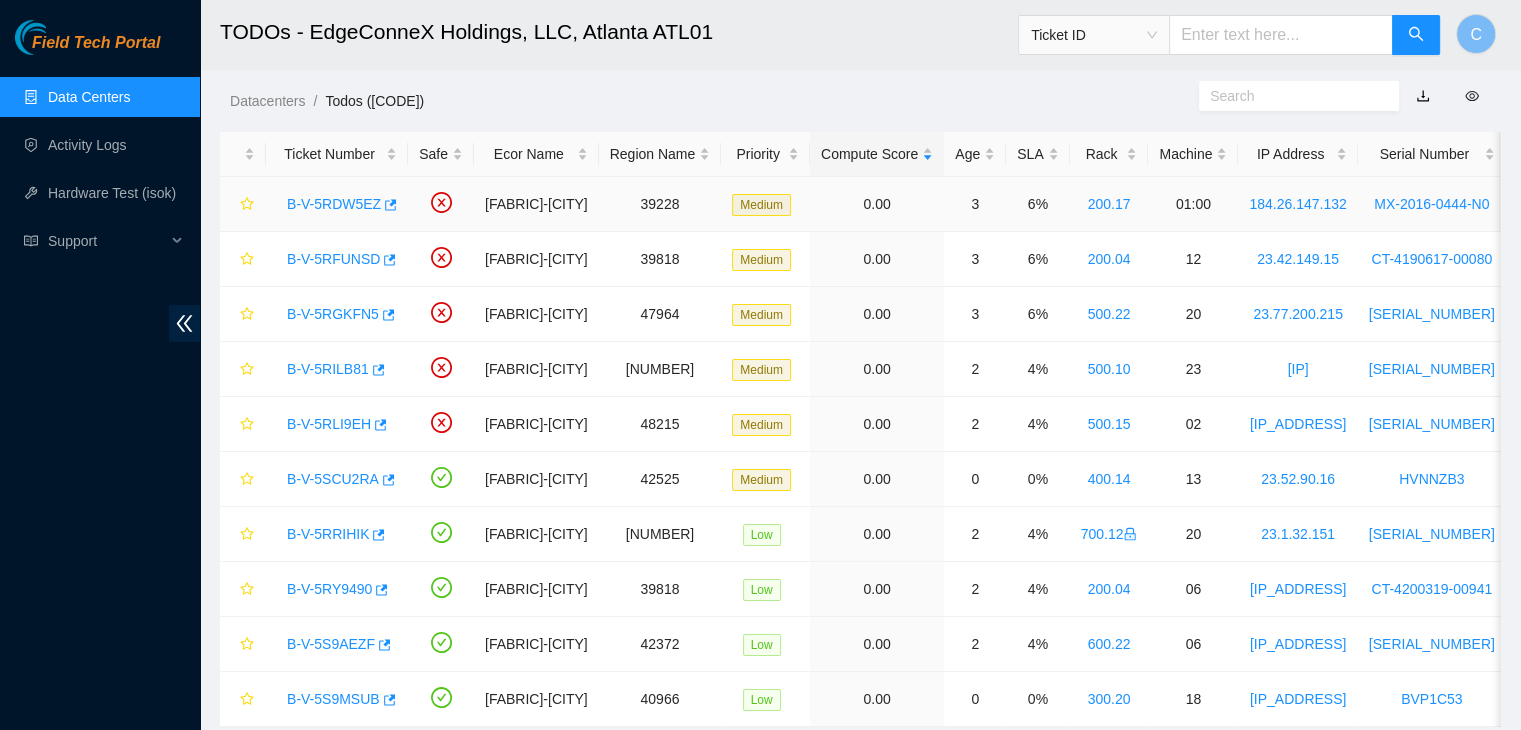 click on "B-V-5RDW5EZ" at bounding box center [334, 204] 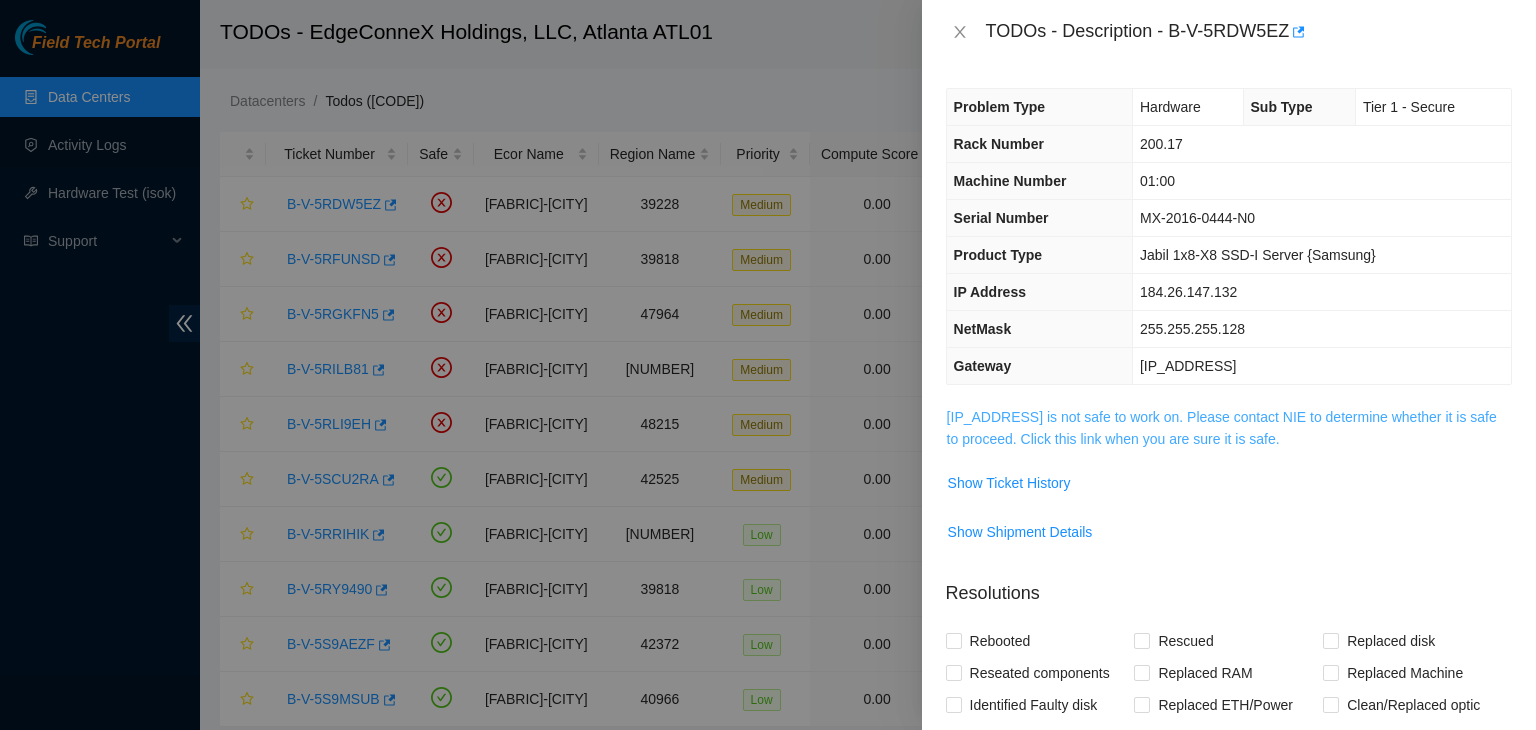 click on "[IP_ADDRESS] is not safe to work on. Please contact NIE to determine whether it is safe to proceed. Click this link when you are sure it is safe." at bounding box center (1222, 428) 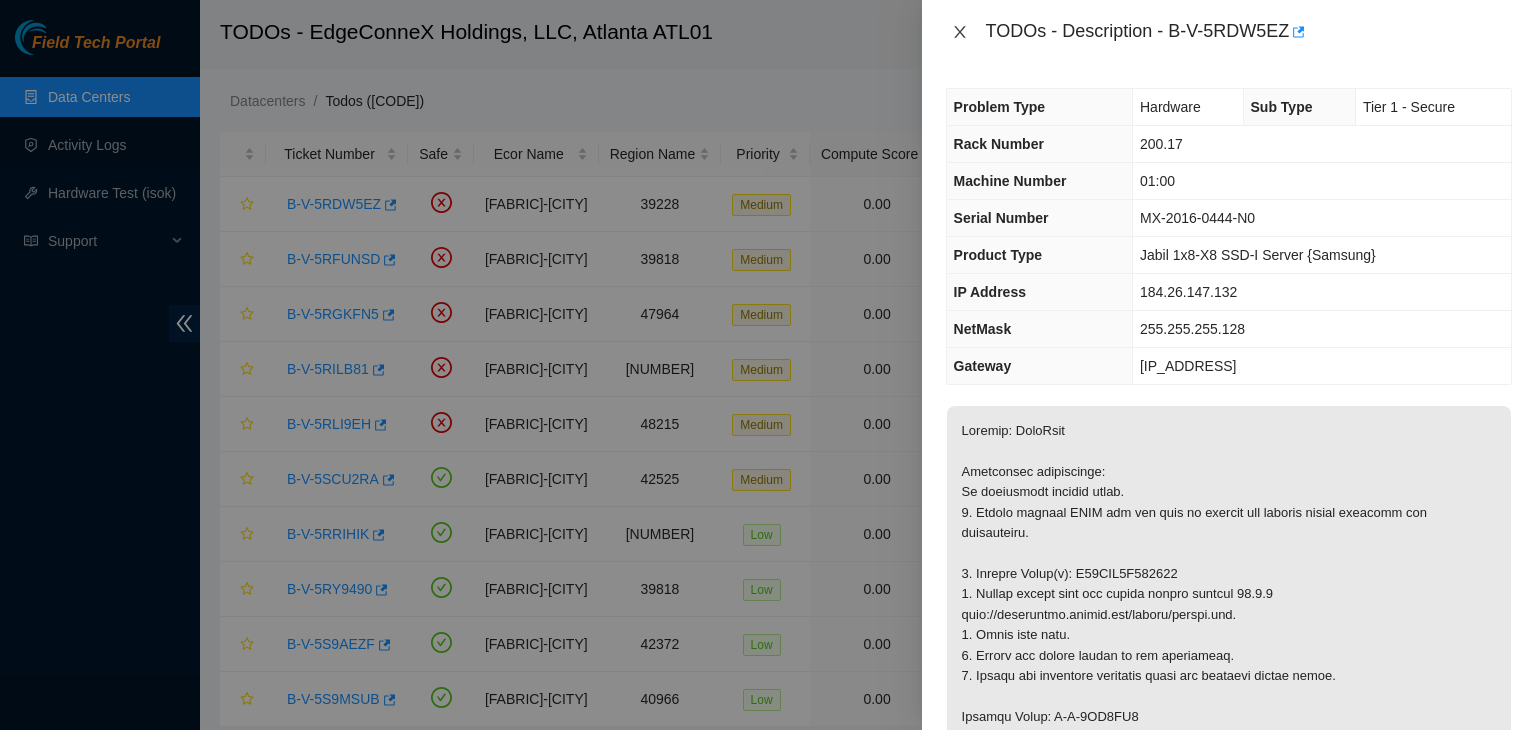click 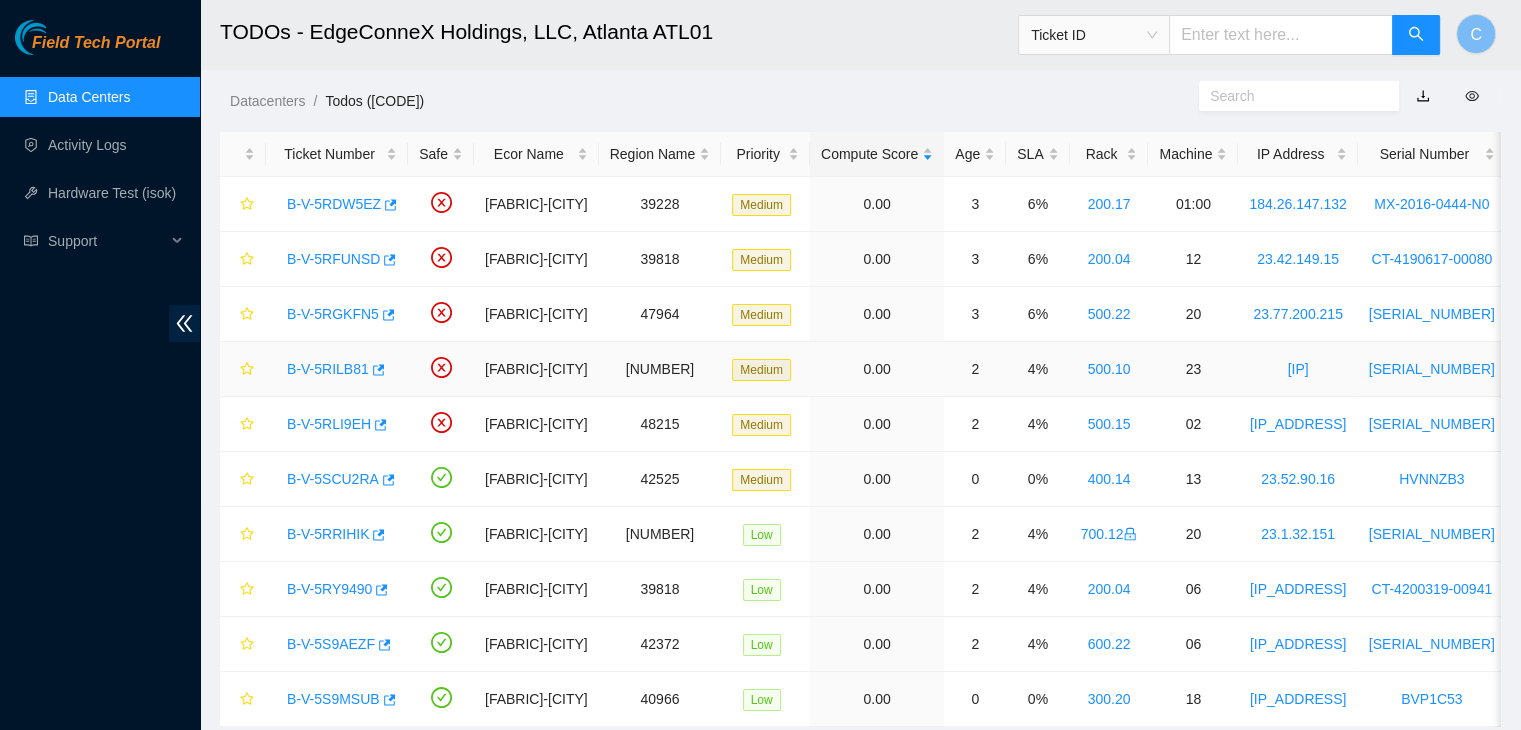 scroll, scrollTop: 110, scrollLeft: 0, axis: vertical 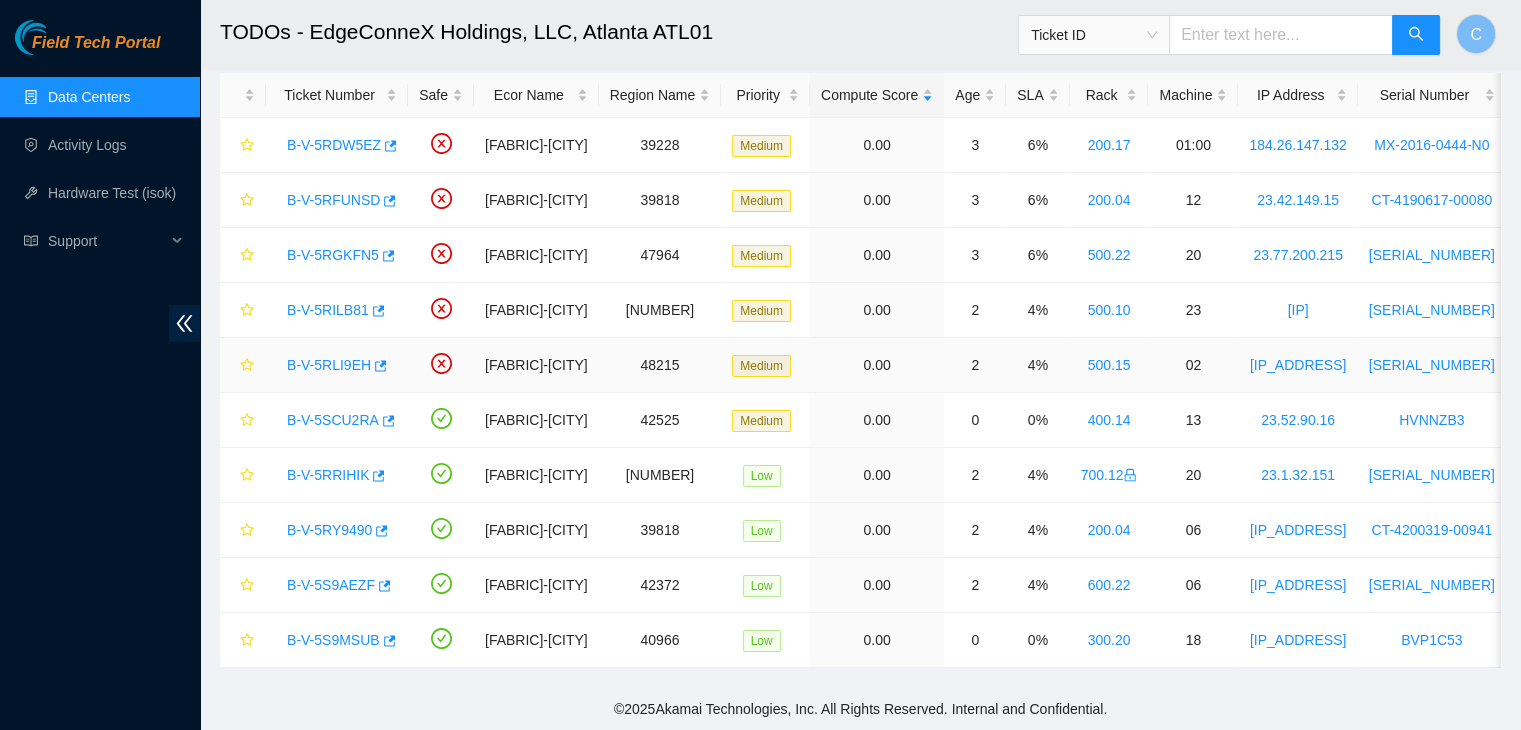 click on "B-V-5RLI9EH" at bounding box center (329, 365) 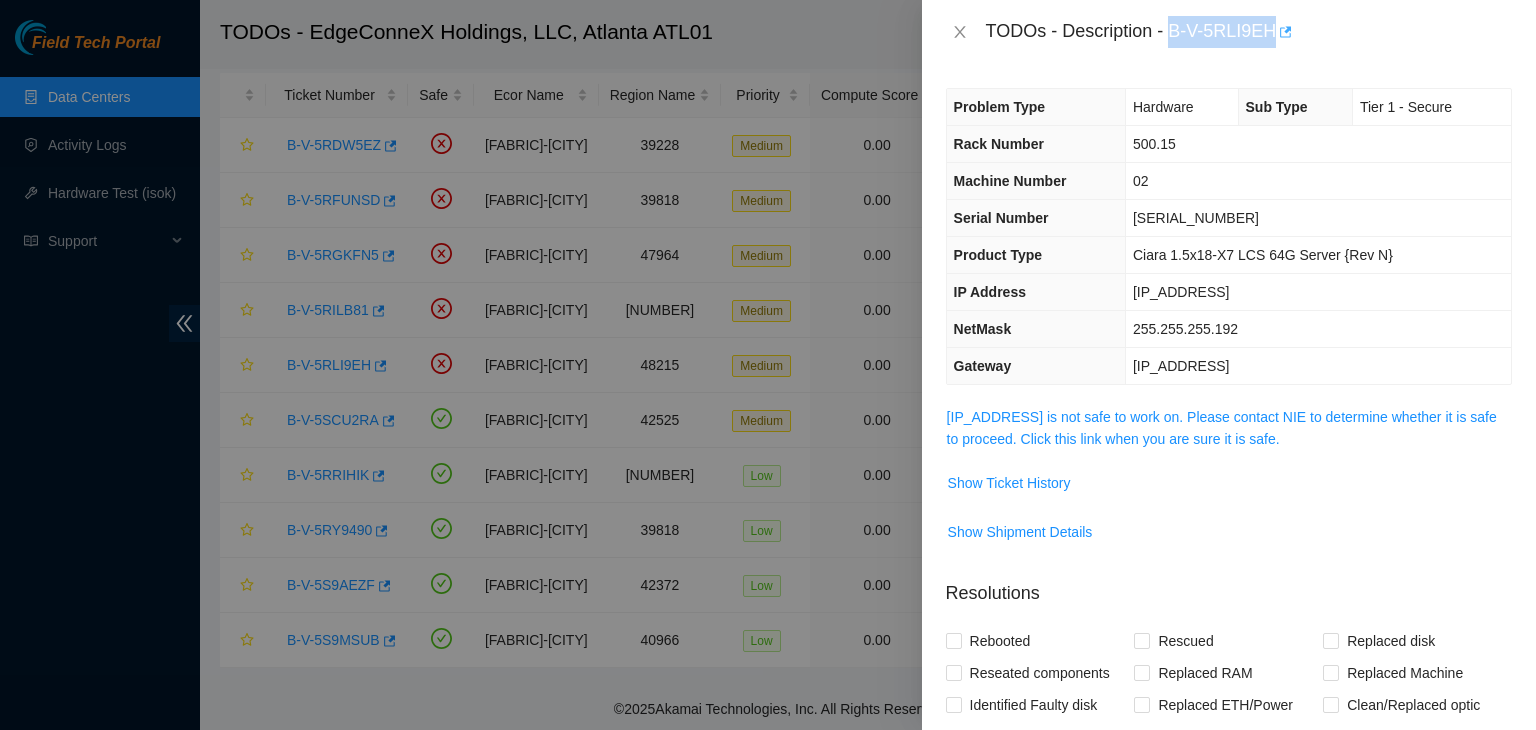 drag, startPoint x: 1171, startPoint y: 34, endPoint x: 1276, endPoint y: 40, distance: 105.17129 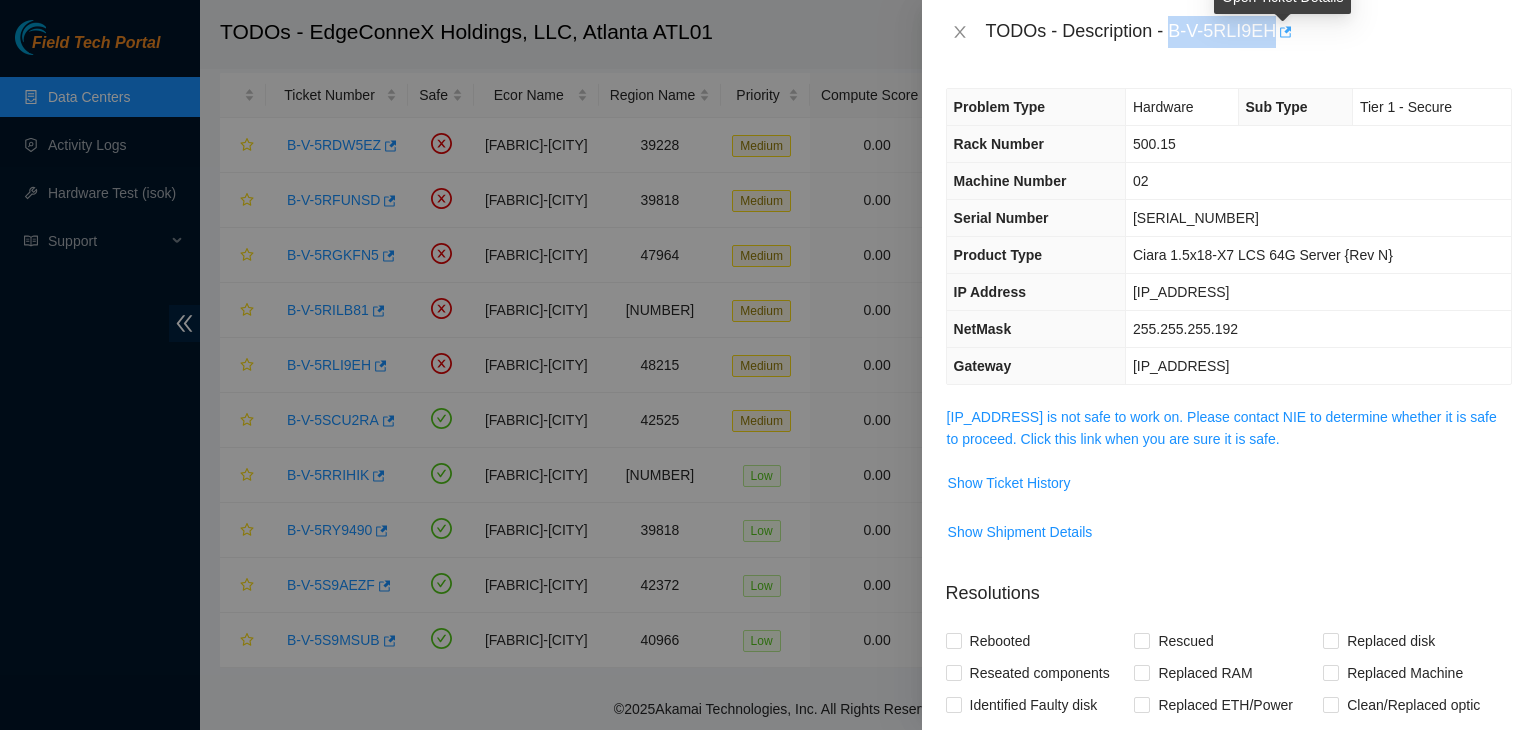copy on "B-V-5RLI9EH" 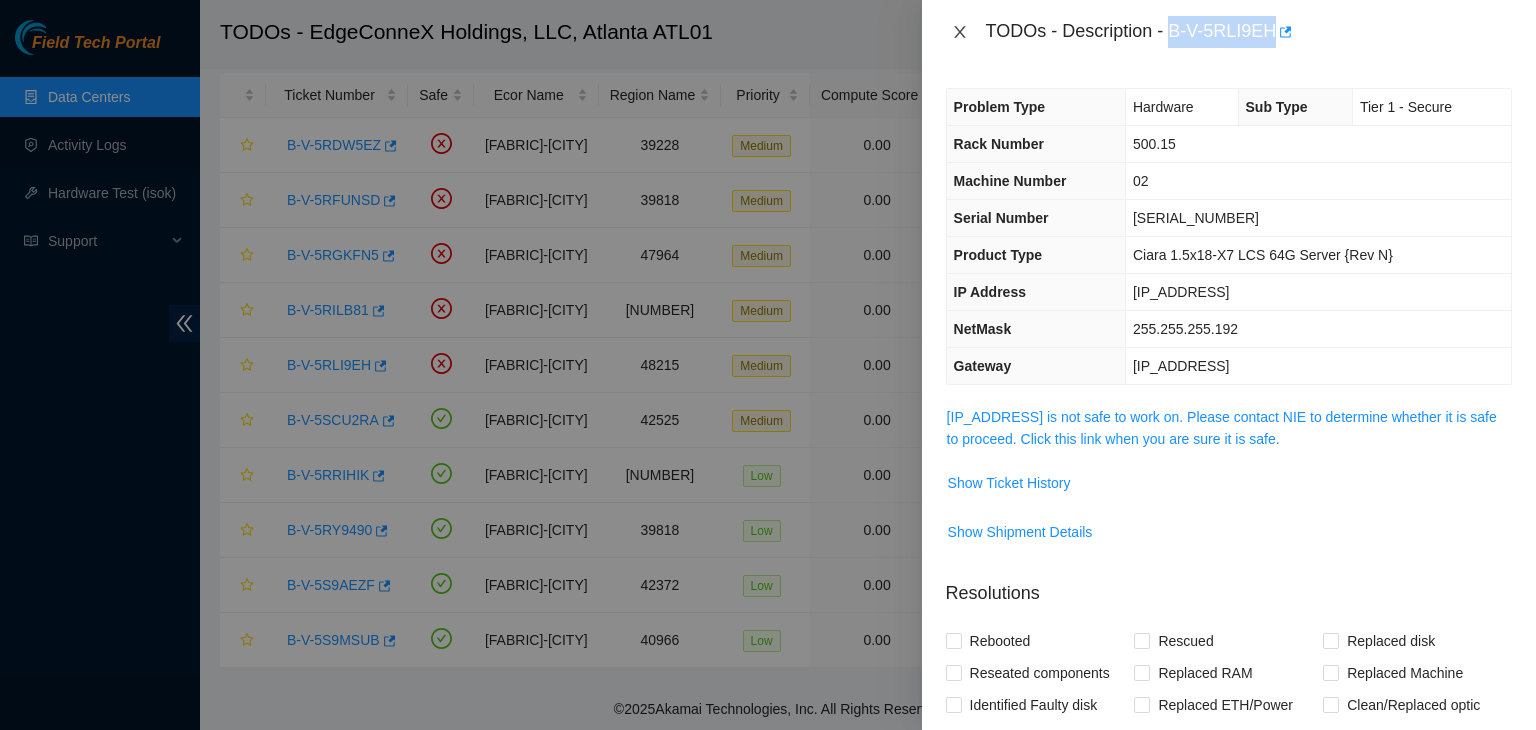 click 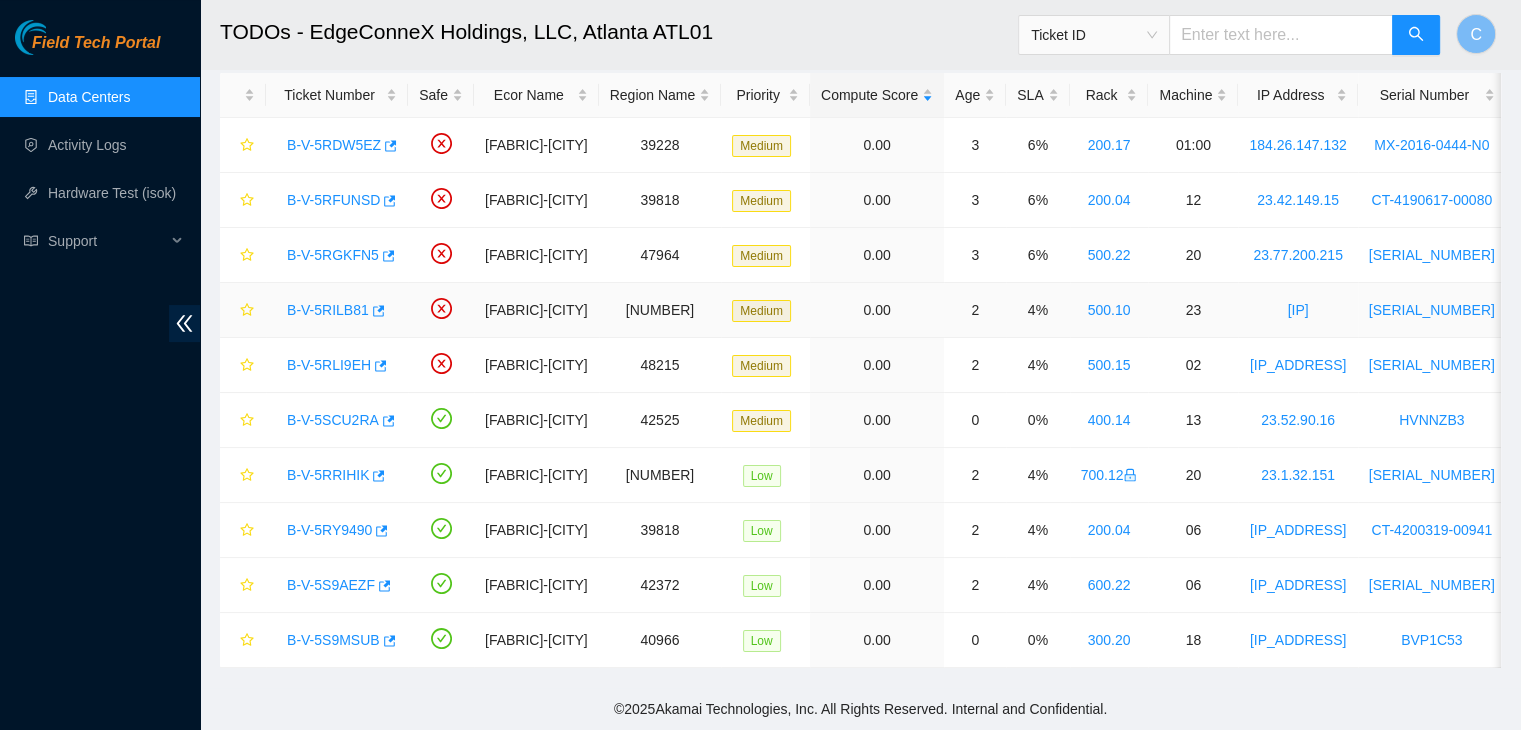 click on "B-V-5RILB81" at bounding box center [337, 310] 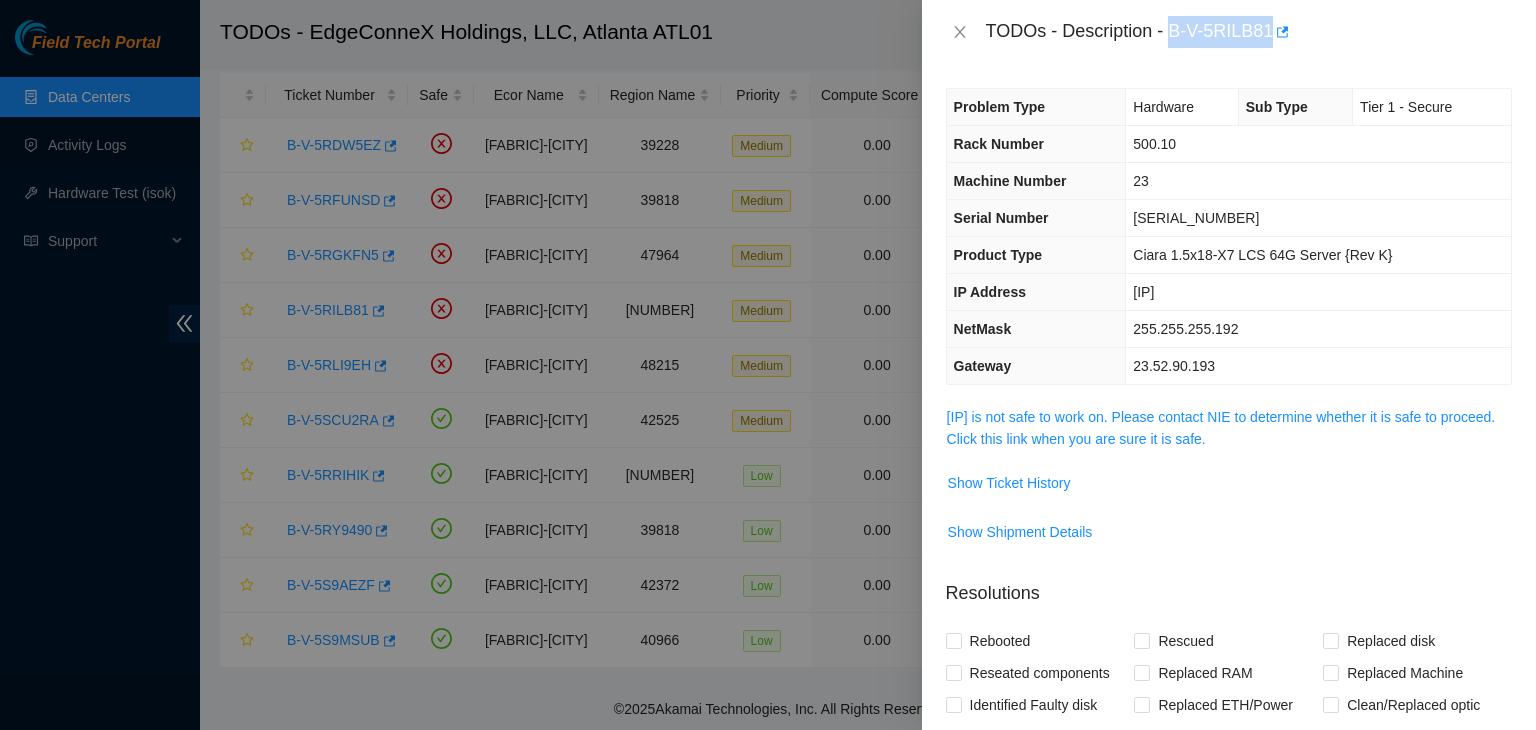 drag, startPoint x: 1172, startPoint y: 33, endPoint x: 1268, endPoint y: 44, distance: 96.62815 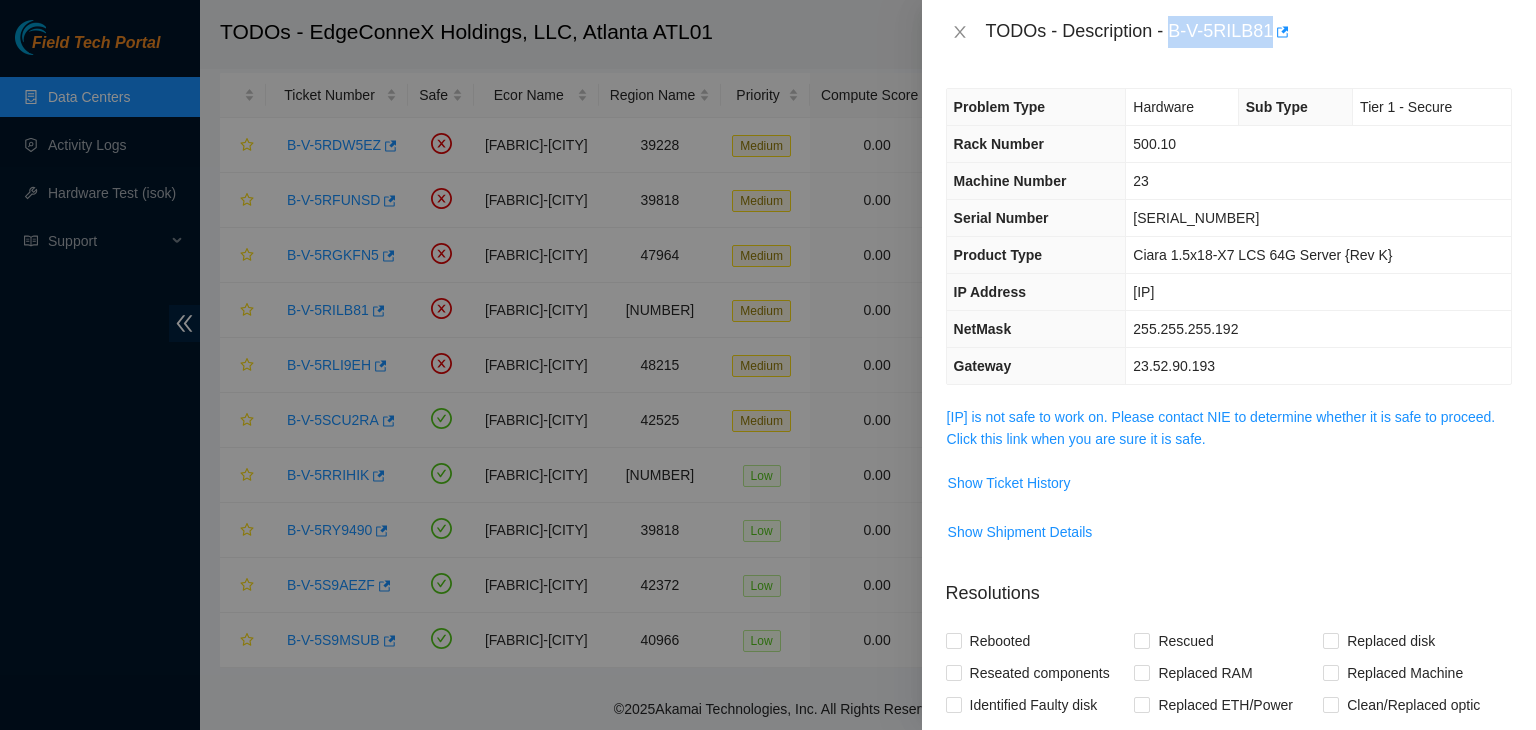 copy on "B-V-5RILB81" 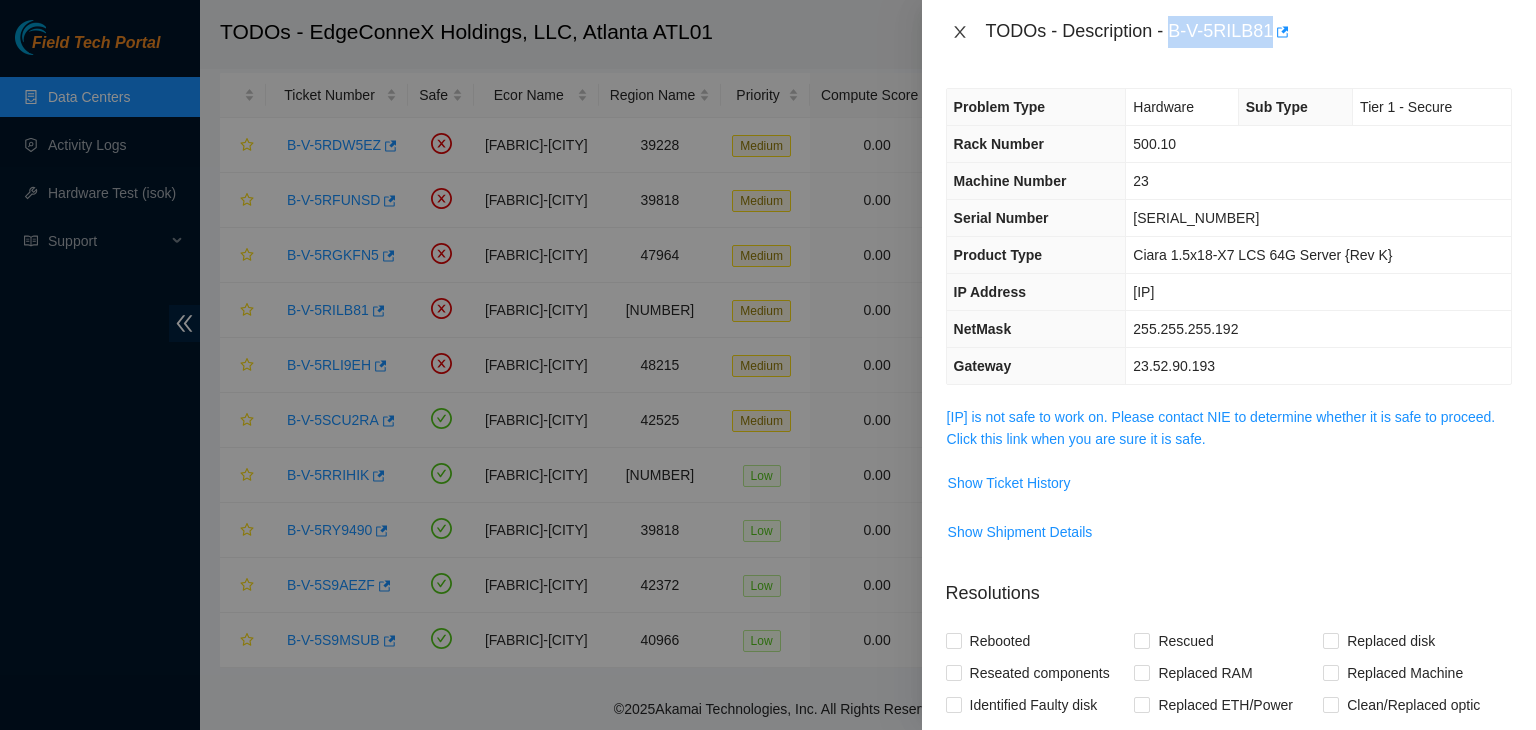 click 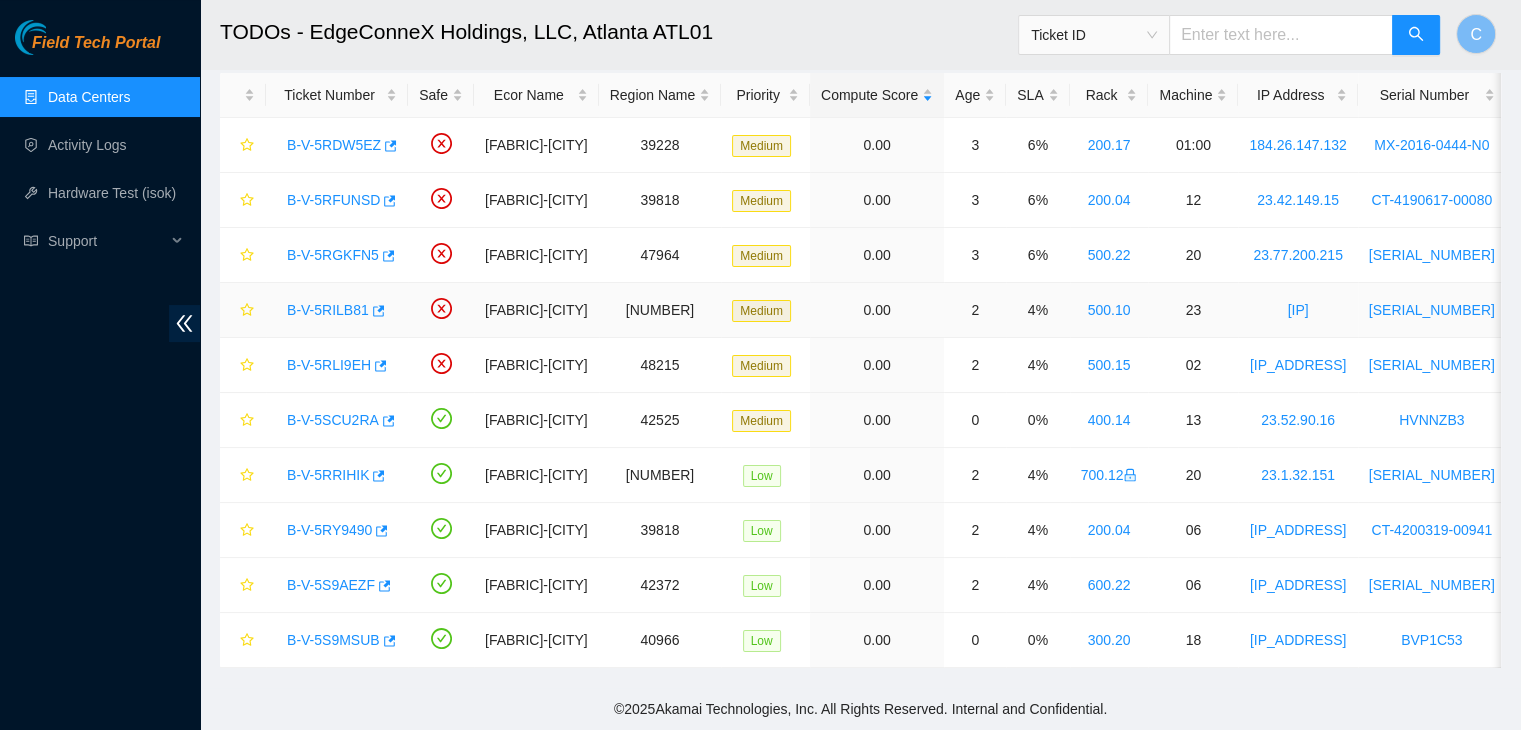 scroll, scrollTop: 57, scrollLeft: 0, axis: vertical 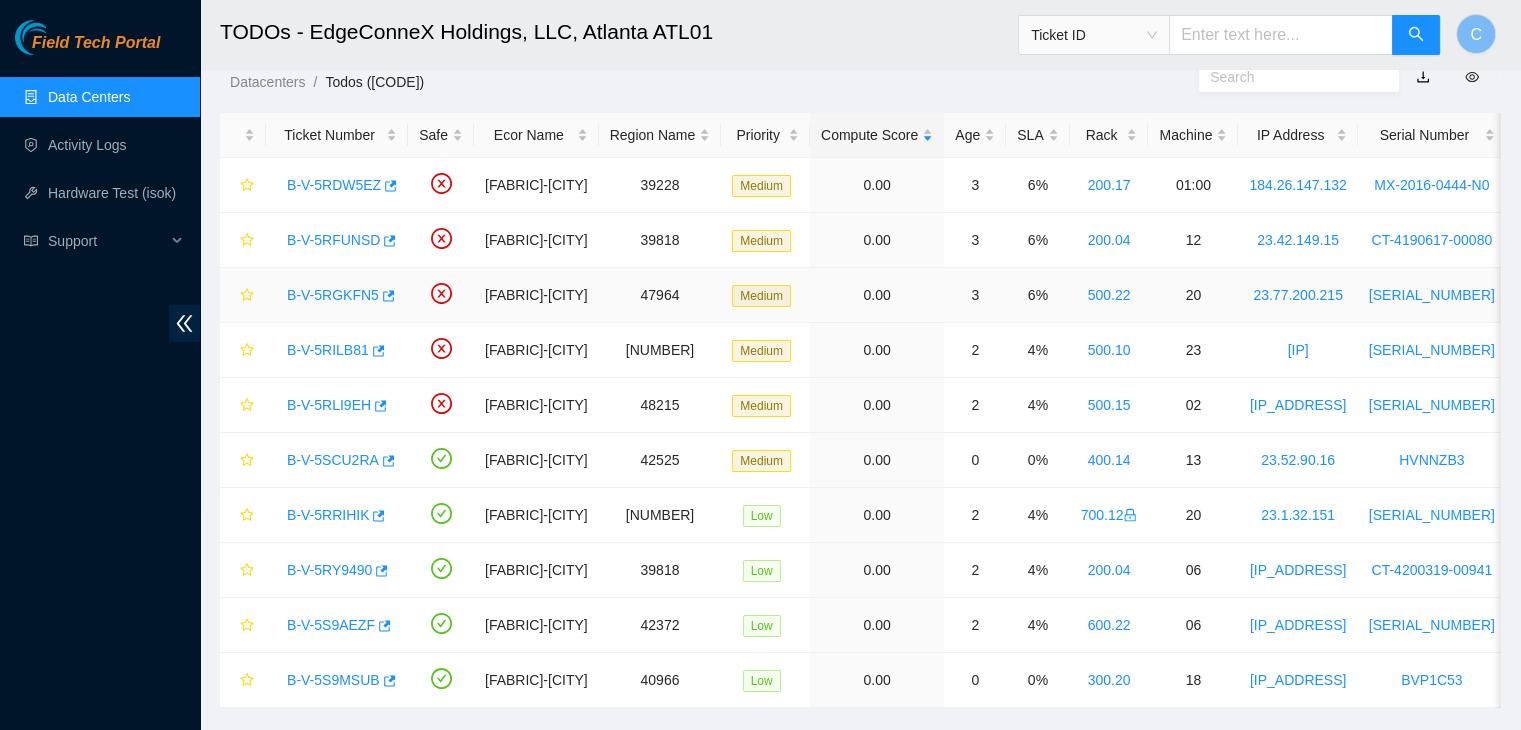 click on "B-V-5RGKFN5" at bounding box center [337, 295] 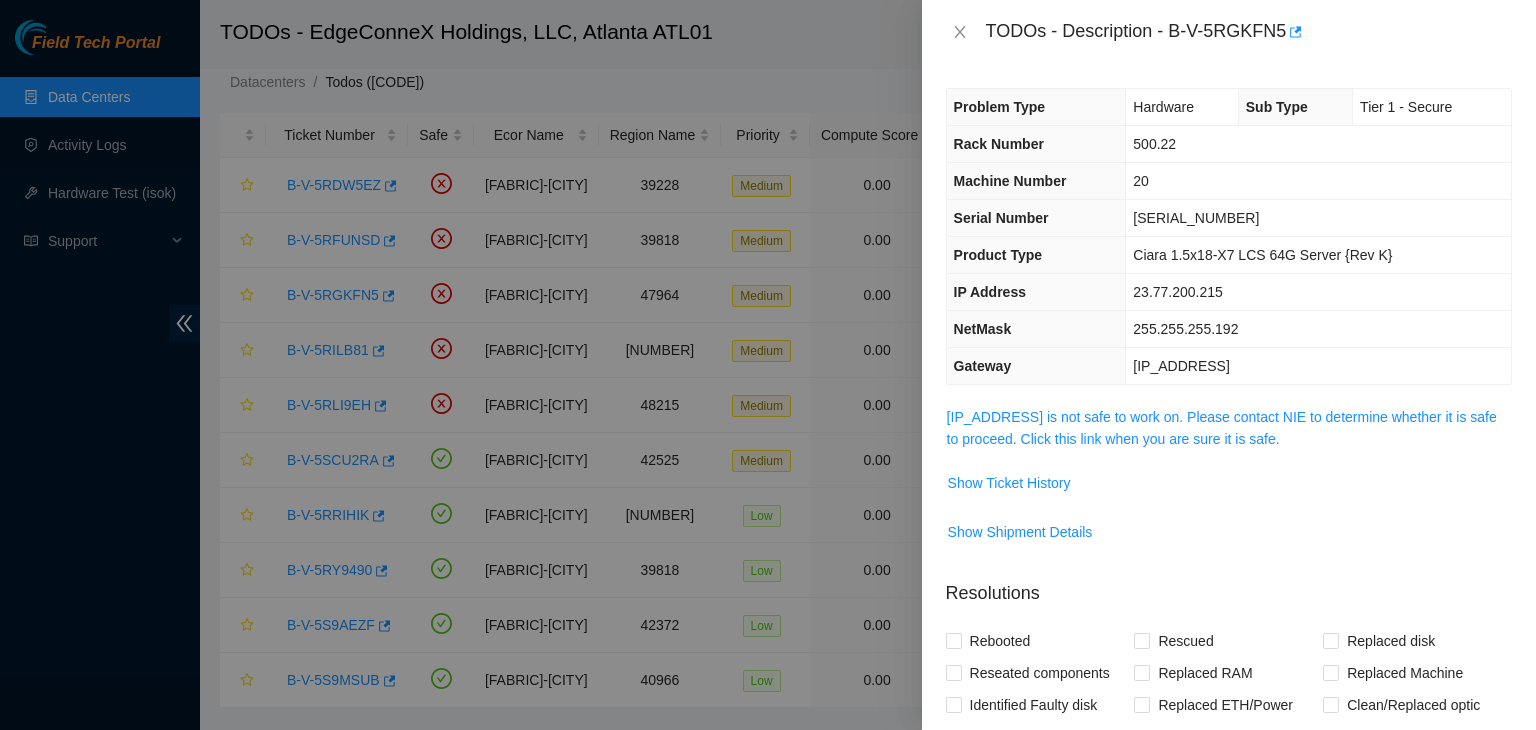 click on "TODOs - Description - B-V-5RGKFN5" at bounding box center (1229, 32) 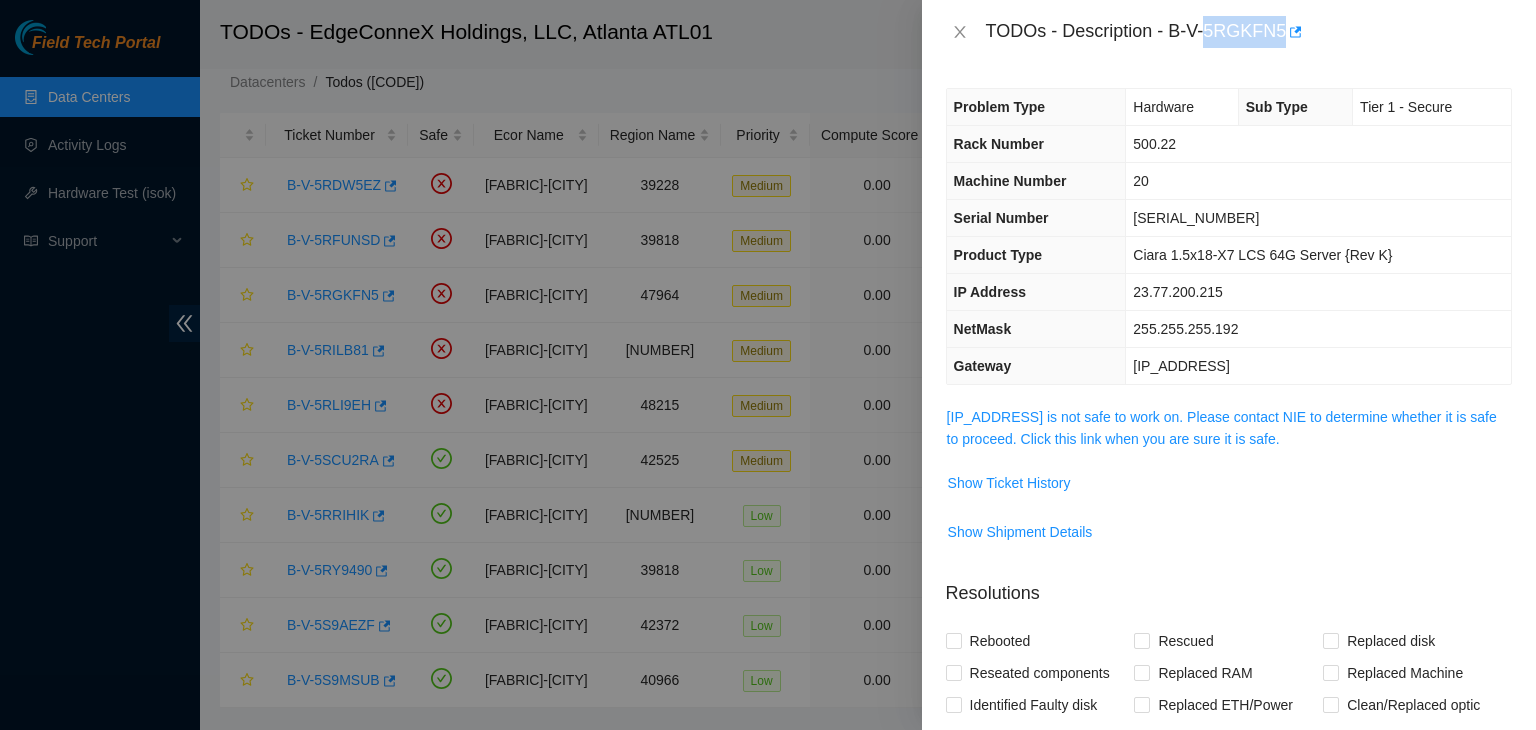 click on "TODOs - Description - B-V-5RGKFN5" at bounding box center (1249, 32) 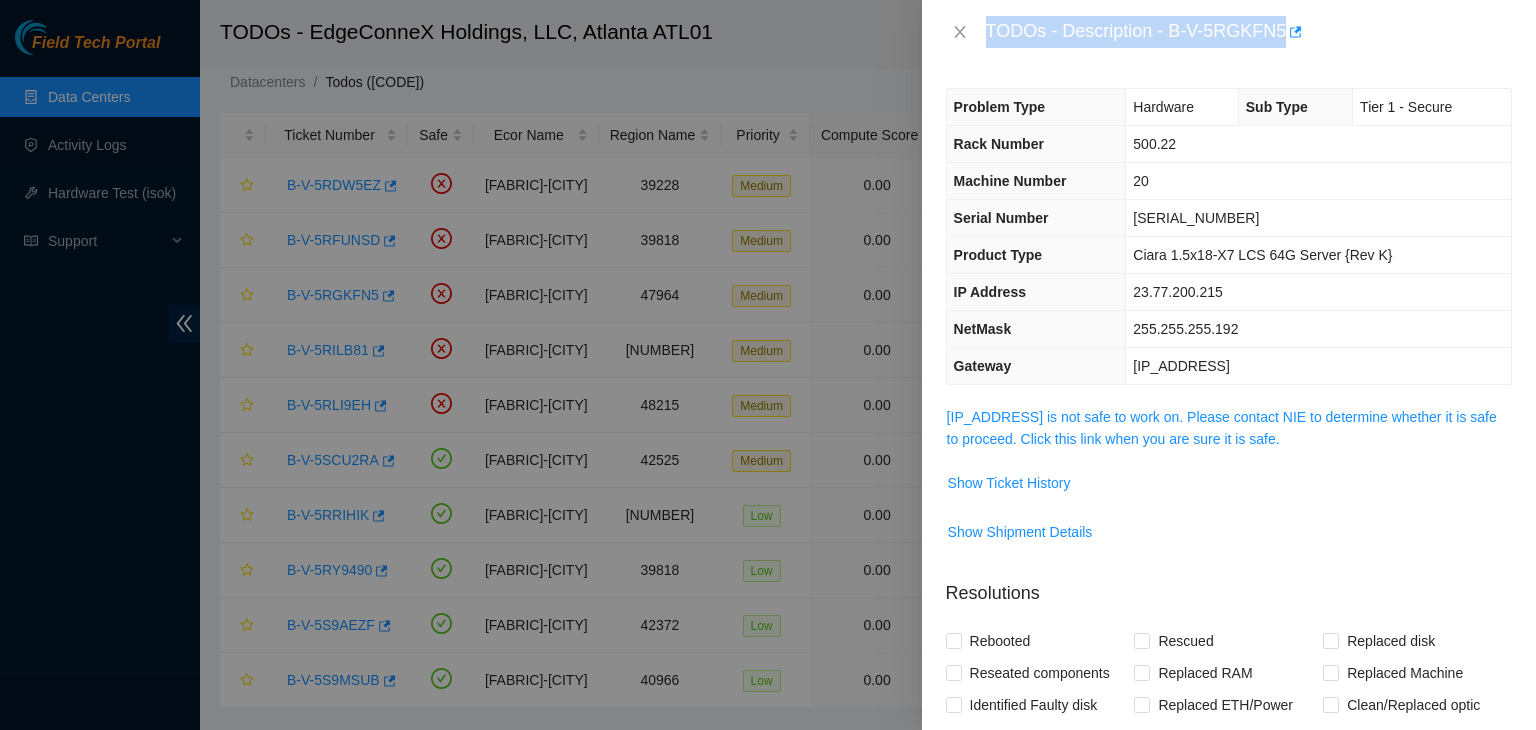 click on "TODOs - Description - B-V-5RGKFN5" at bounding box center (1249, 32) 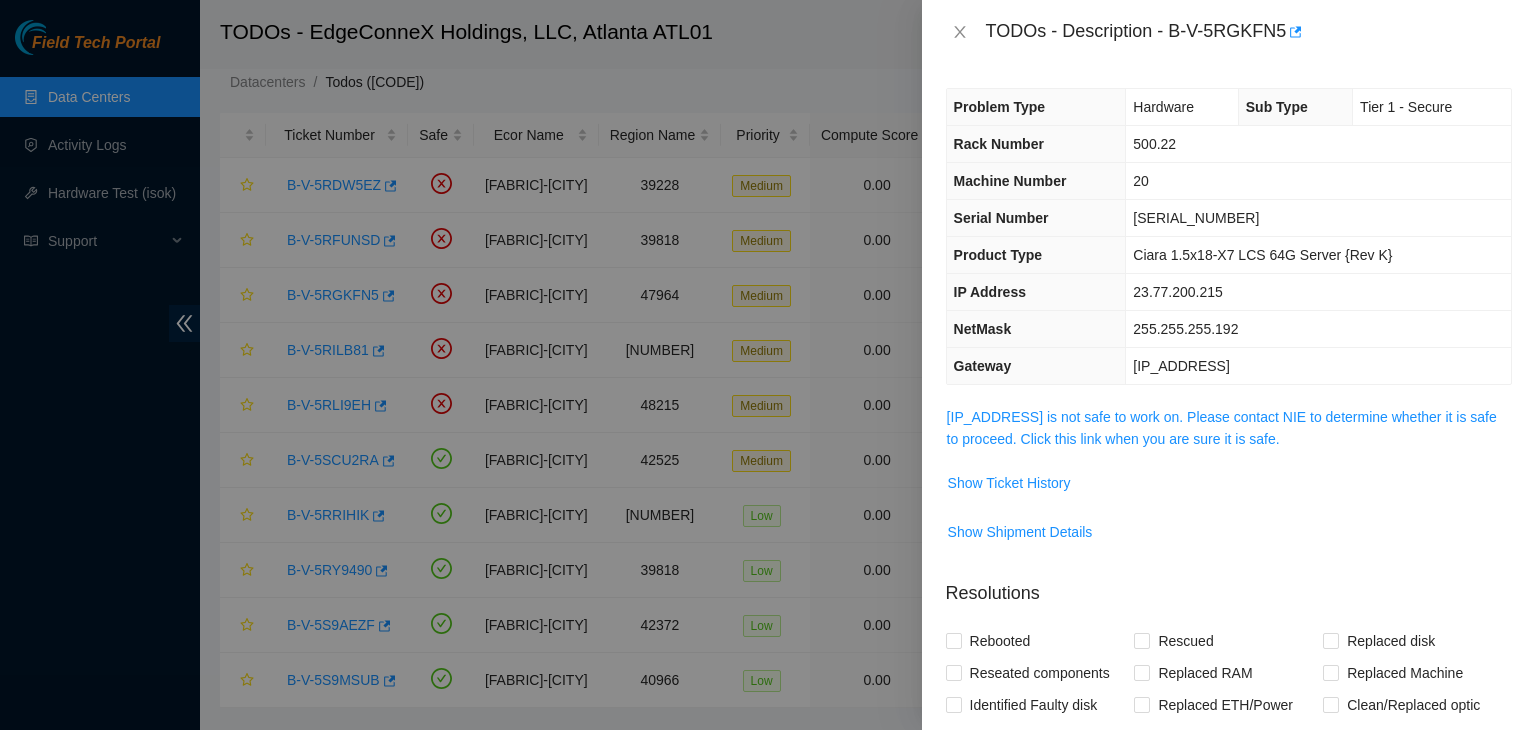 click on "Problem Type Hardware Sub Type Tier 1 - Secure Rack Number 500.22 Machine Number 20 Serial Number [SERIAL_NUMBER] Product Type Ciara 1.5x18-X7 LCS 64G Server {Rev K} IP Address [IP_ADDRESS] NetMask 255.255.255.192 Gateway [IP_ADDRESS] [IP_ADDRESS] is not safe to work on. Please contact NIE to determine whether it is safe to proceed. Click this link when you are sure it is safe. Show Ticket History Show Shipment Details Resolutions Rebooted Rescued Replaced disk Reseated components Replaced RAM Replaced Machine Identified Faulty disk Replaced ETH/Power cable Clean/Replaced optic Other Run Hardware Test Return Tracking Add Notes    Comment Submit Close" at bounding box center (1229, 397) 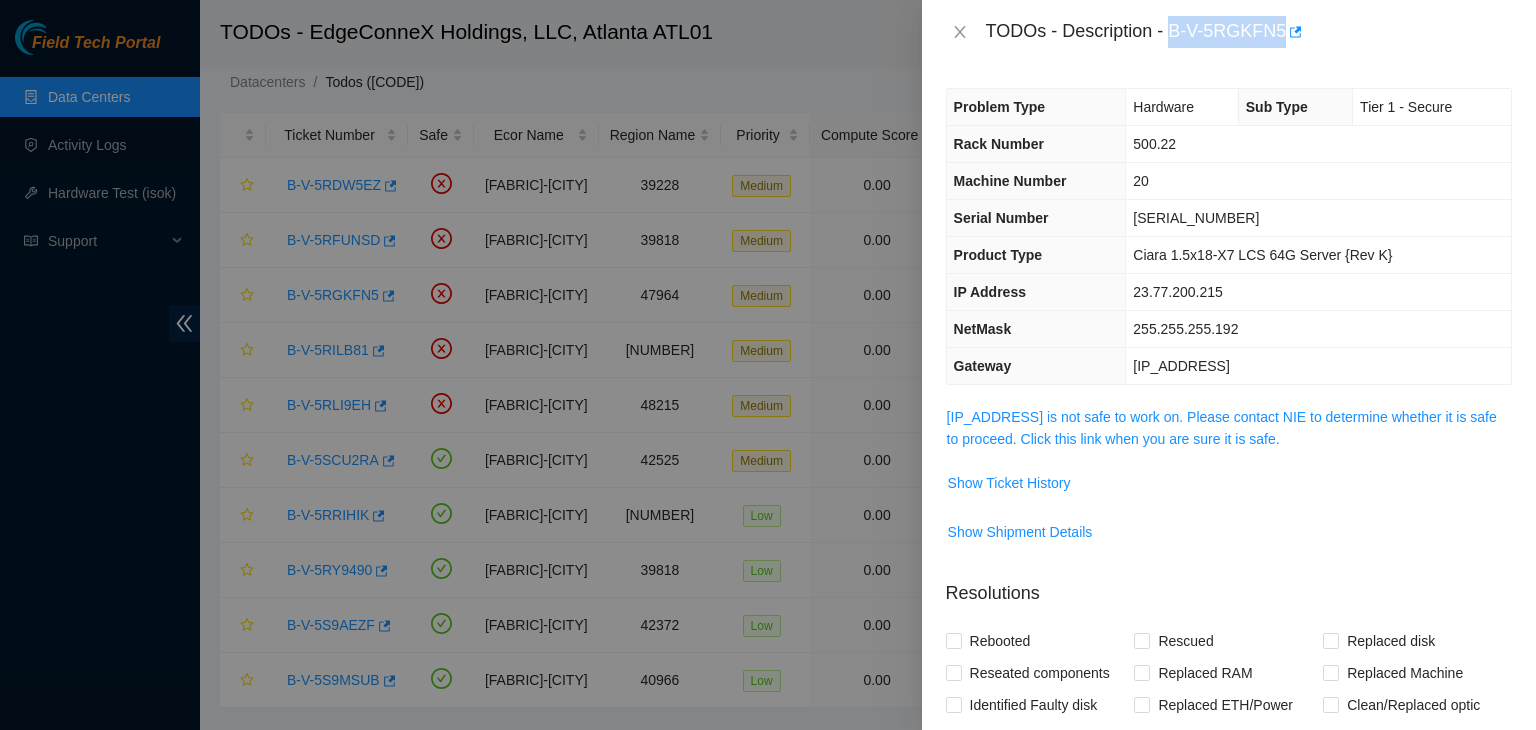 drag, startPoint x: 1172, startPoint y: 29, endPoint x: 1302, endPoint y: 25, distance: 130.06152 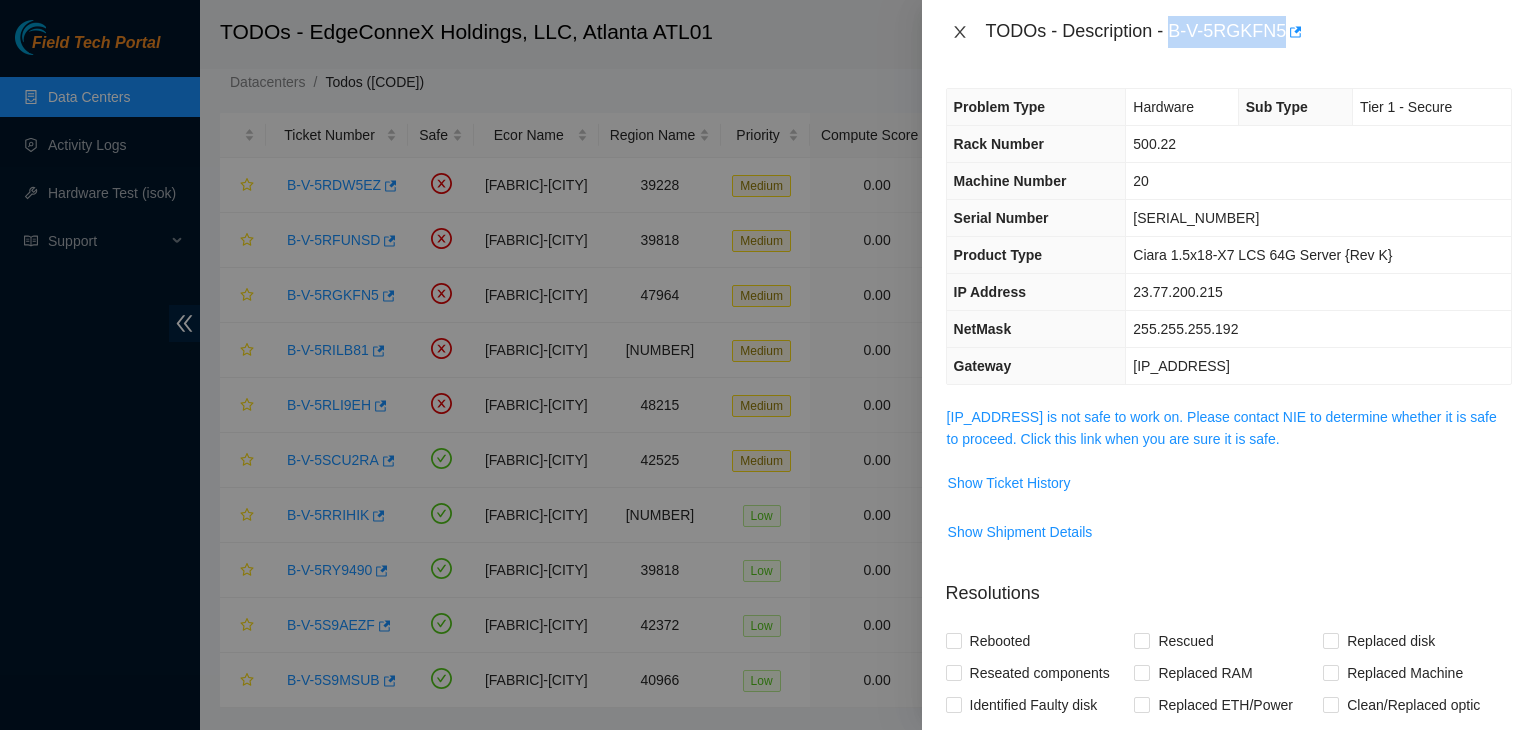 click 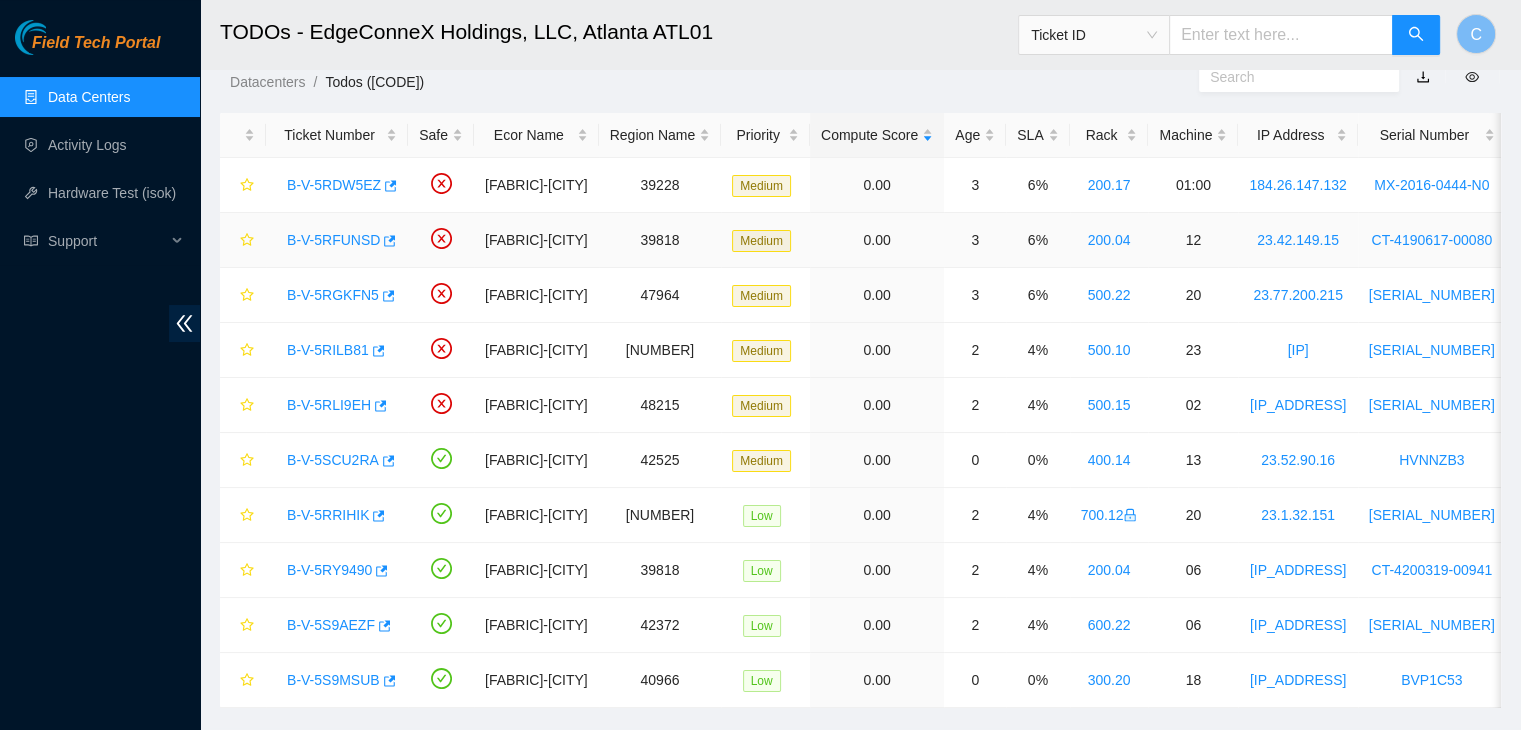 click on "B-V-5RFUNSD" at bounding box center [333, 240] 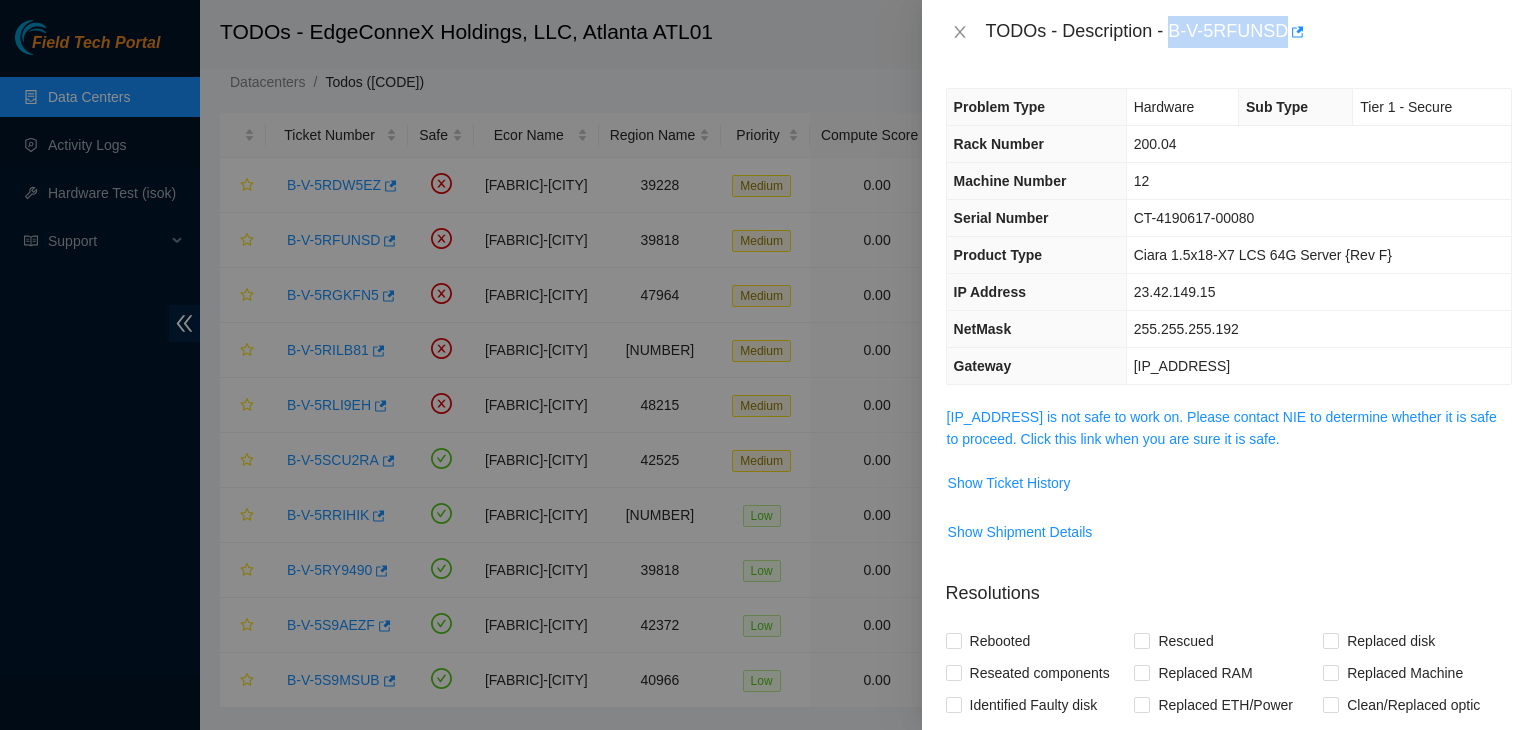 drag, startPoint x: 1172, startPoint y: 34, endPoint x: 1284, endPoint y: 47, distance: 112.75194 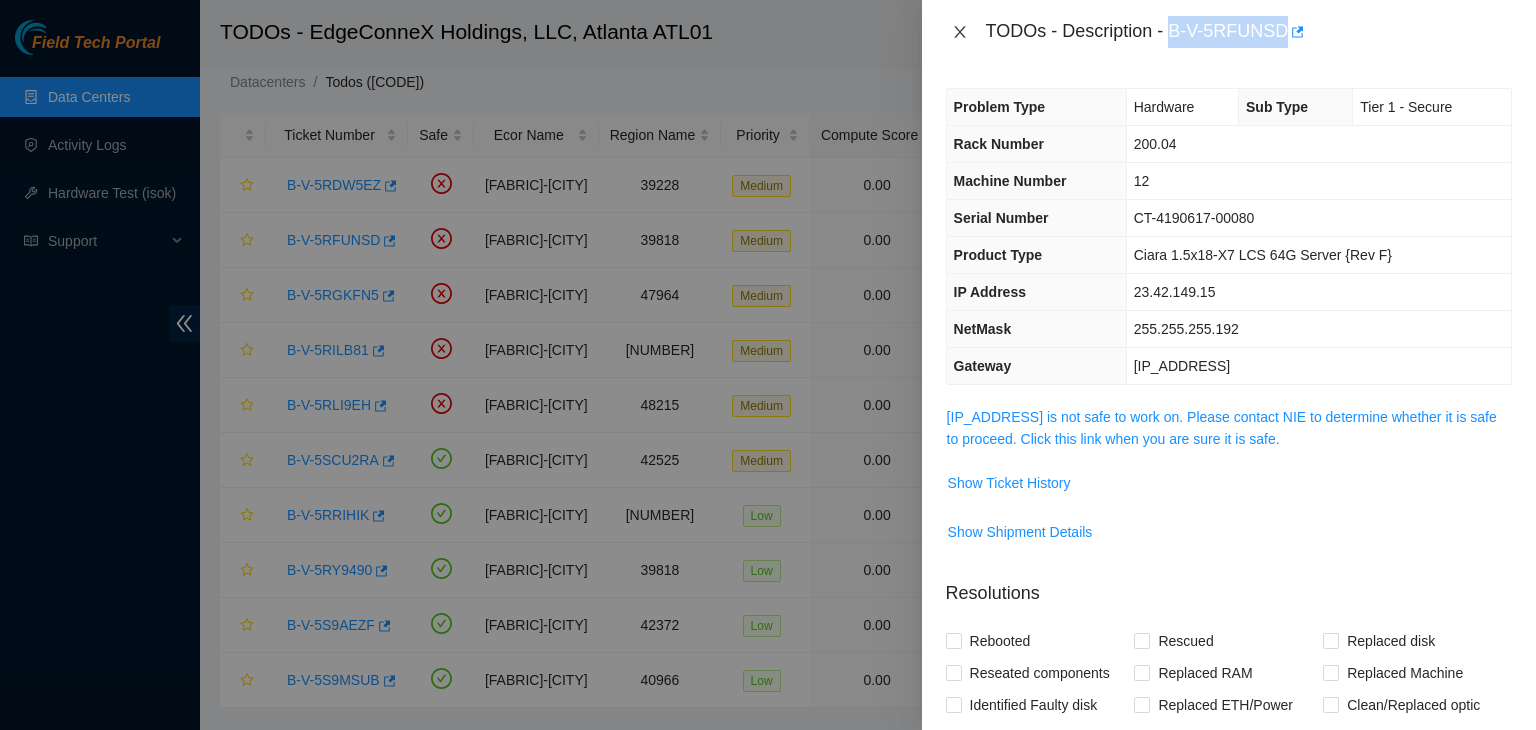 click 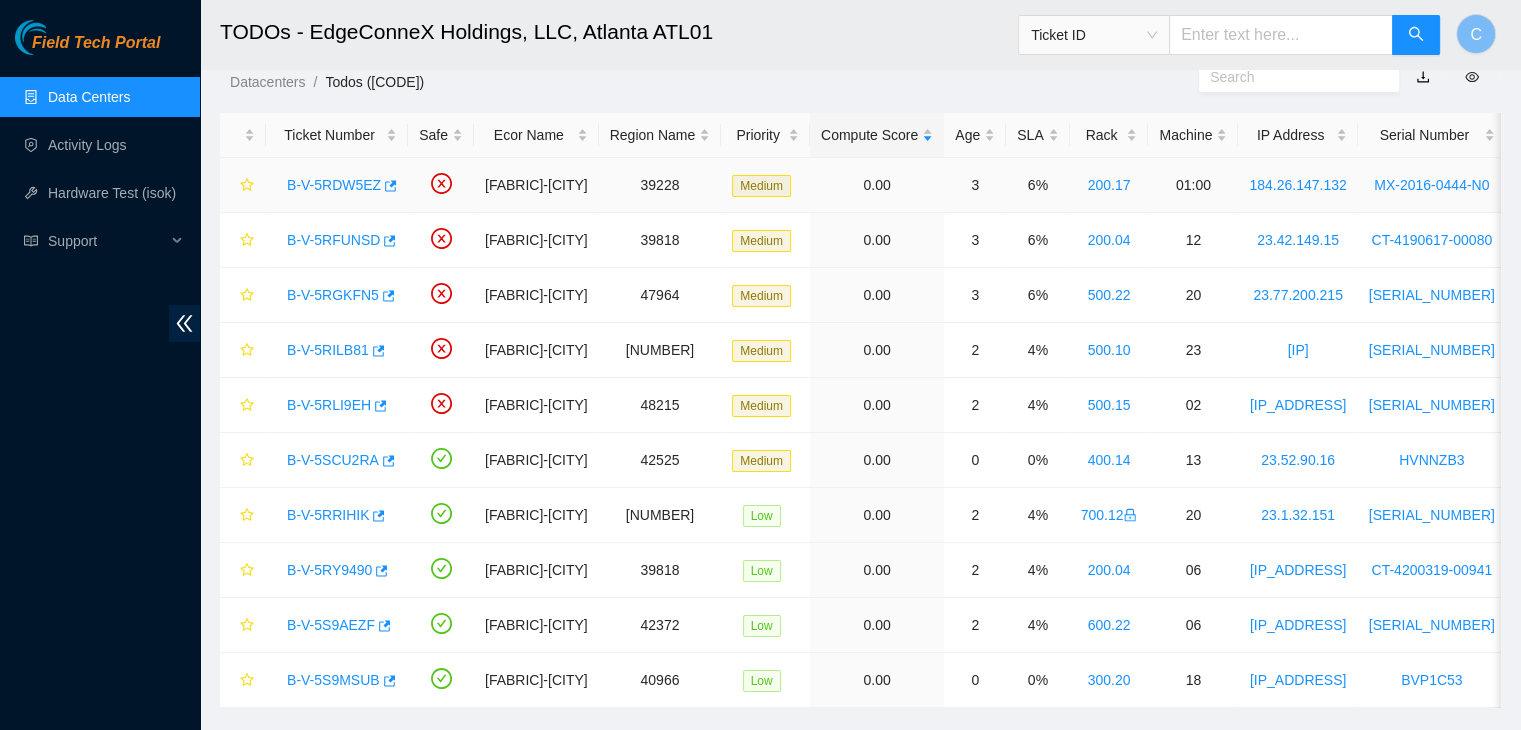 click on "B-V-5RDW5EZ" at bounding box center (337, 185) 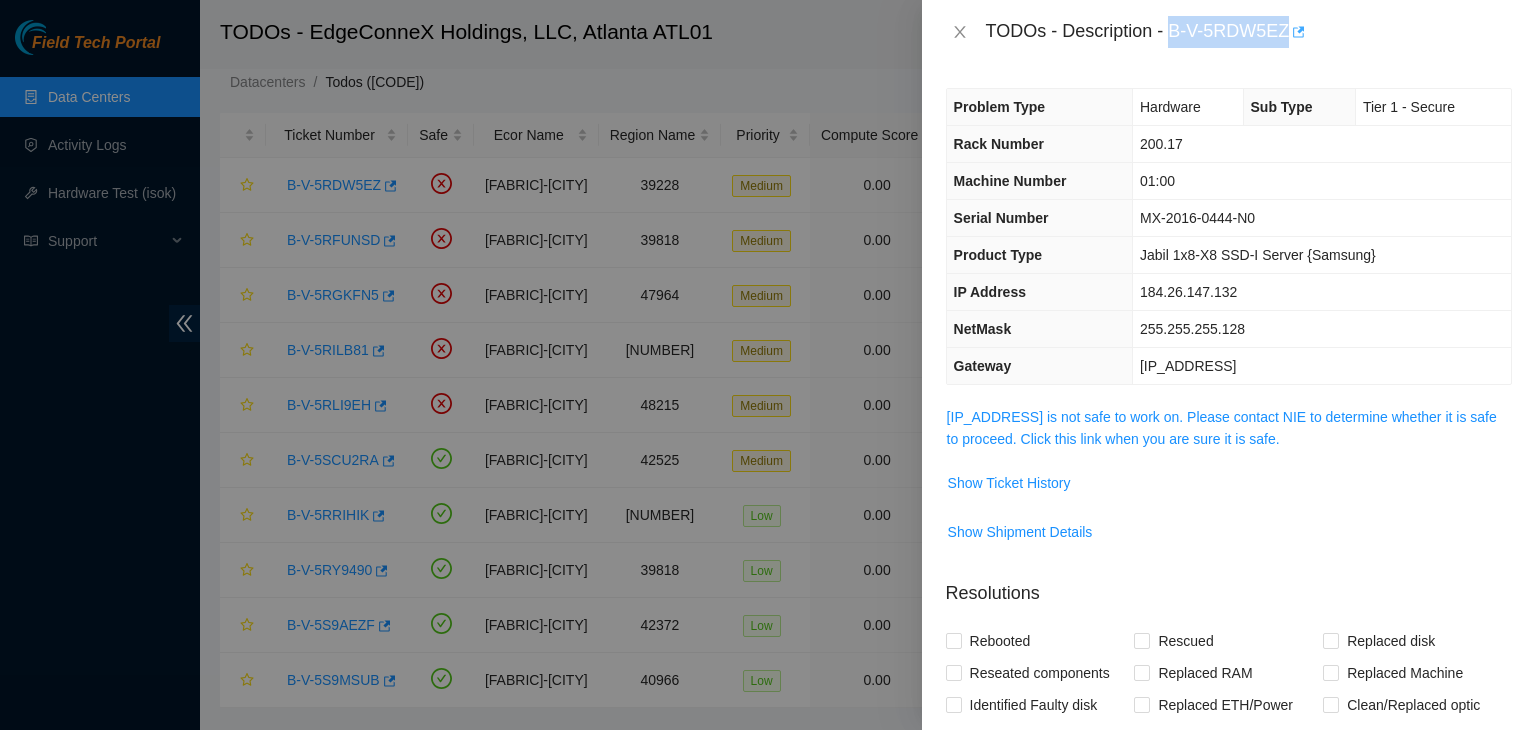 drag, startPoint x: 1168, startPoint y: 35, endPoint x: 1290, endPoint y: 35, distance: 122 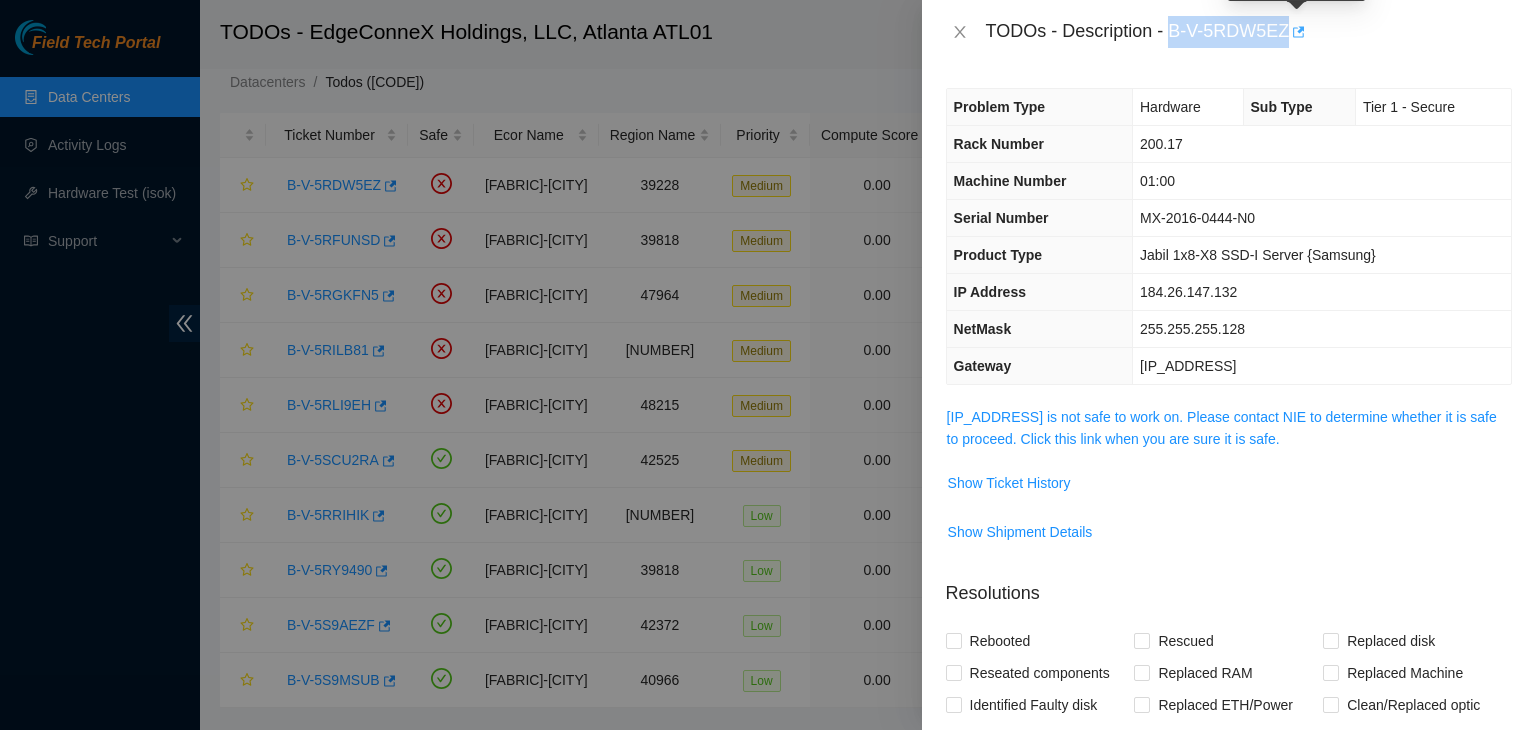 copy on "B-V-5RDW5EZ" 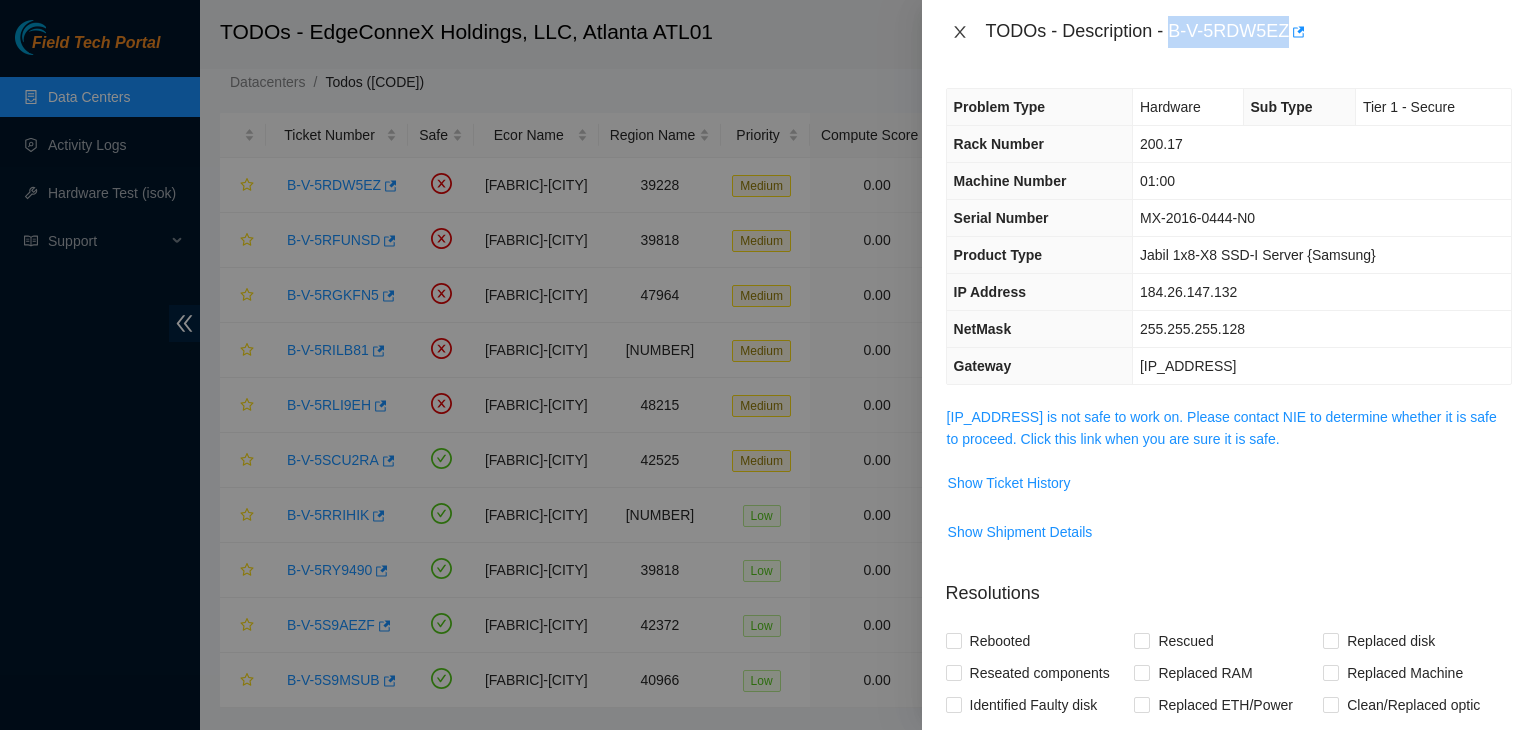 click 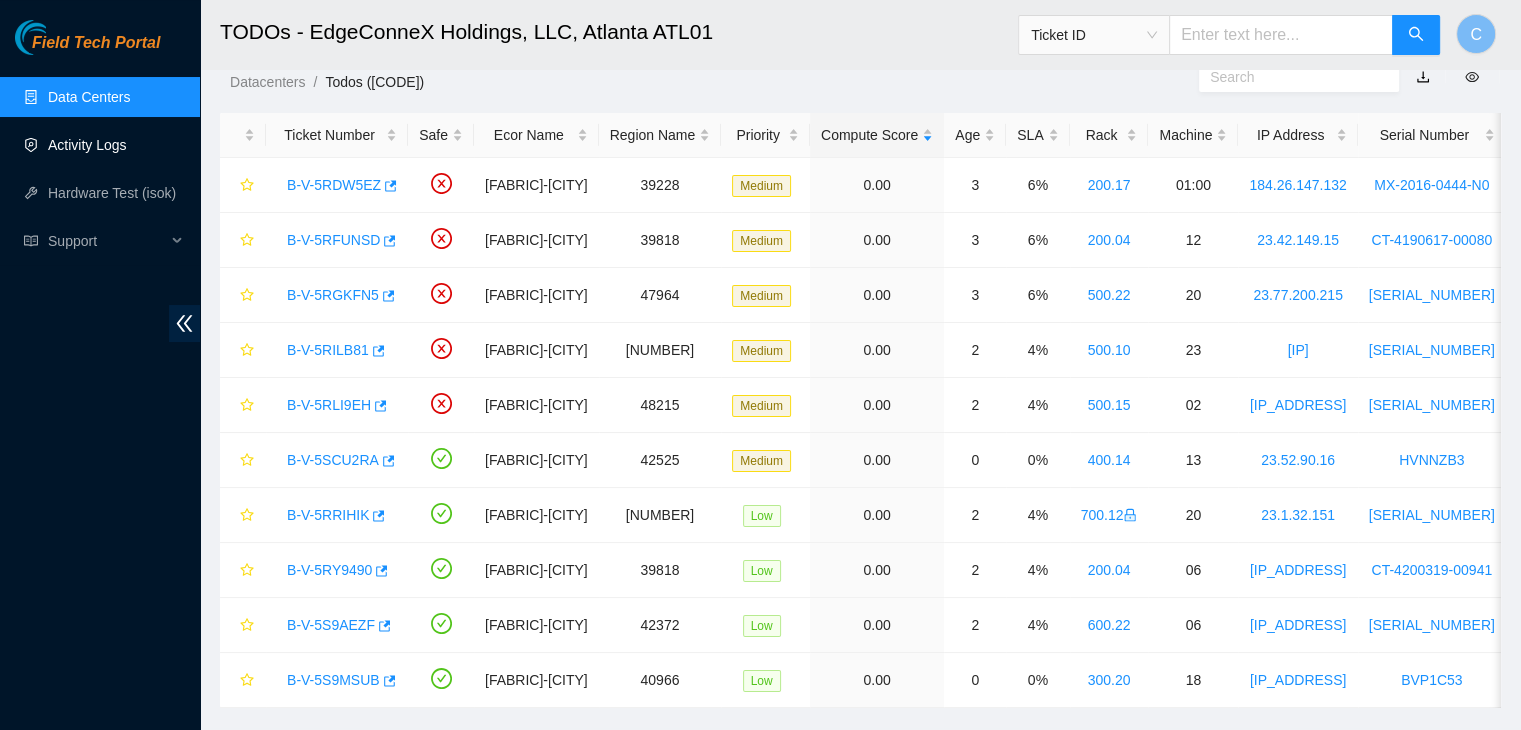 click on "Activity Logs" at bounding box center (87, 145) 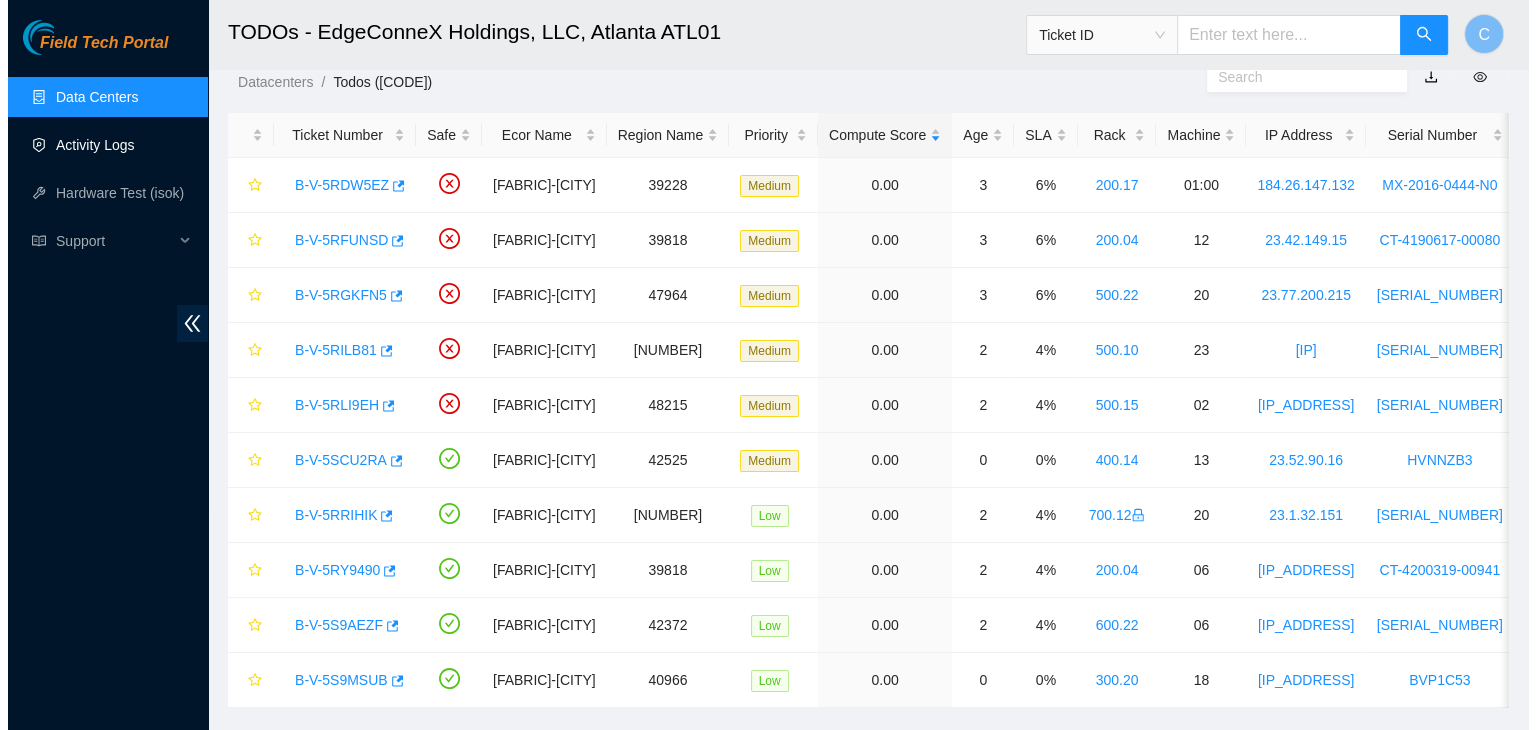 scroll, scrollTop: 0, scrollLeft: 0, axis: both 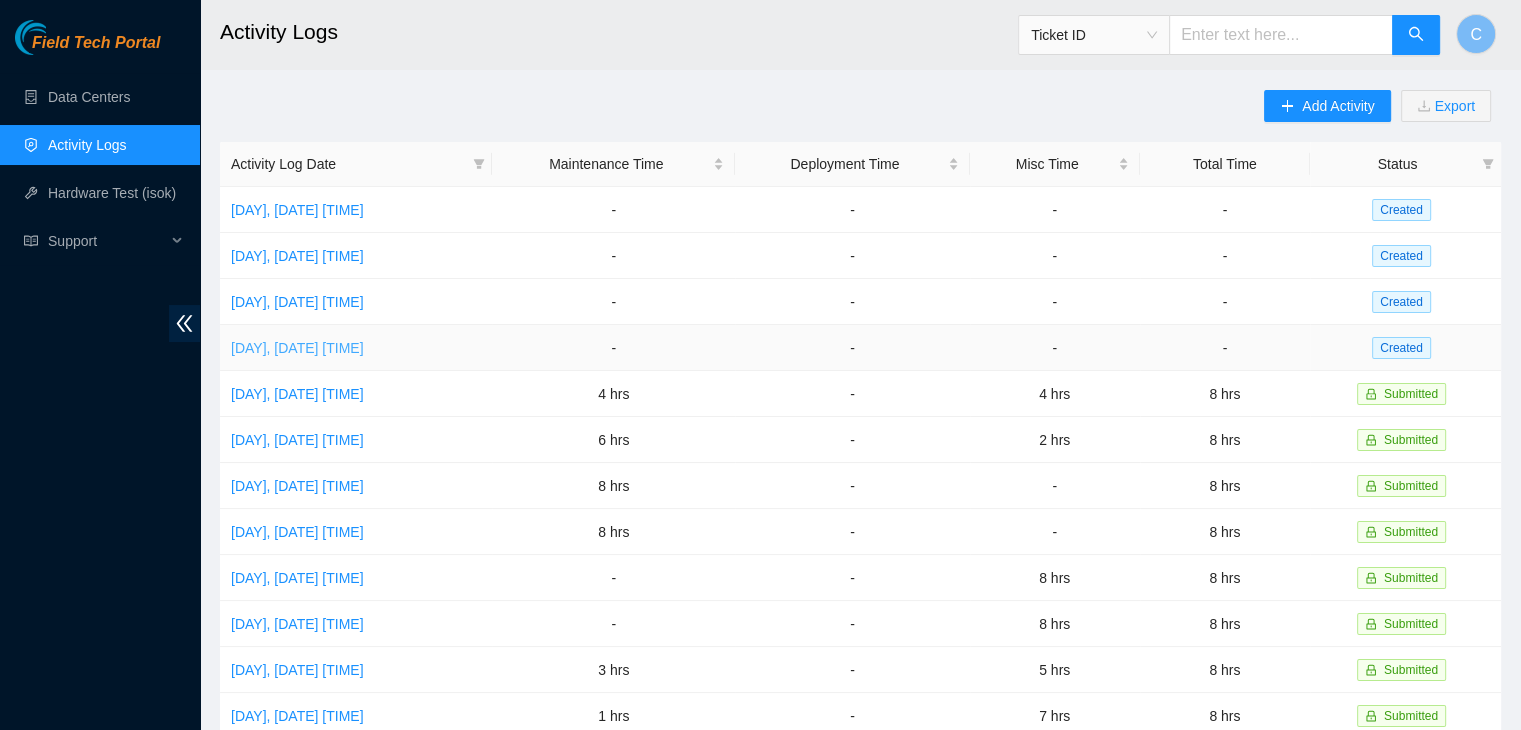 click on "[DAY], [DATE] [TIME]" at bounding box center [297, 348] 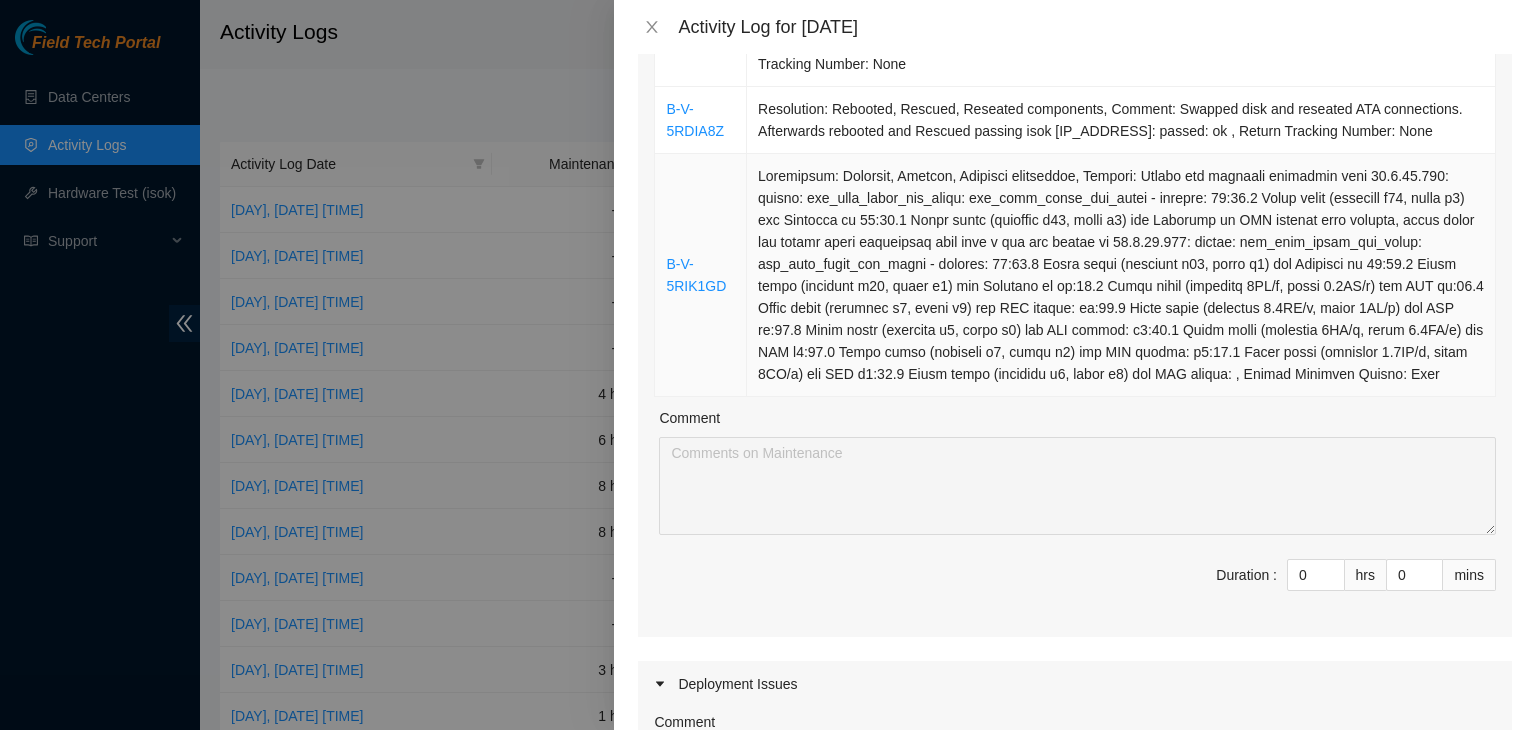 scroll, scrollTop: 776, scrollLeft: 0, axis: vertical 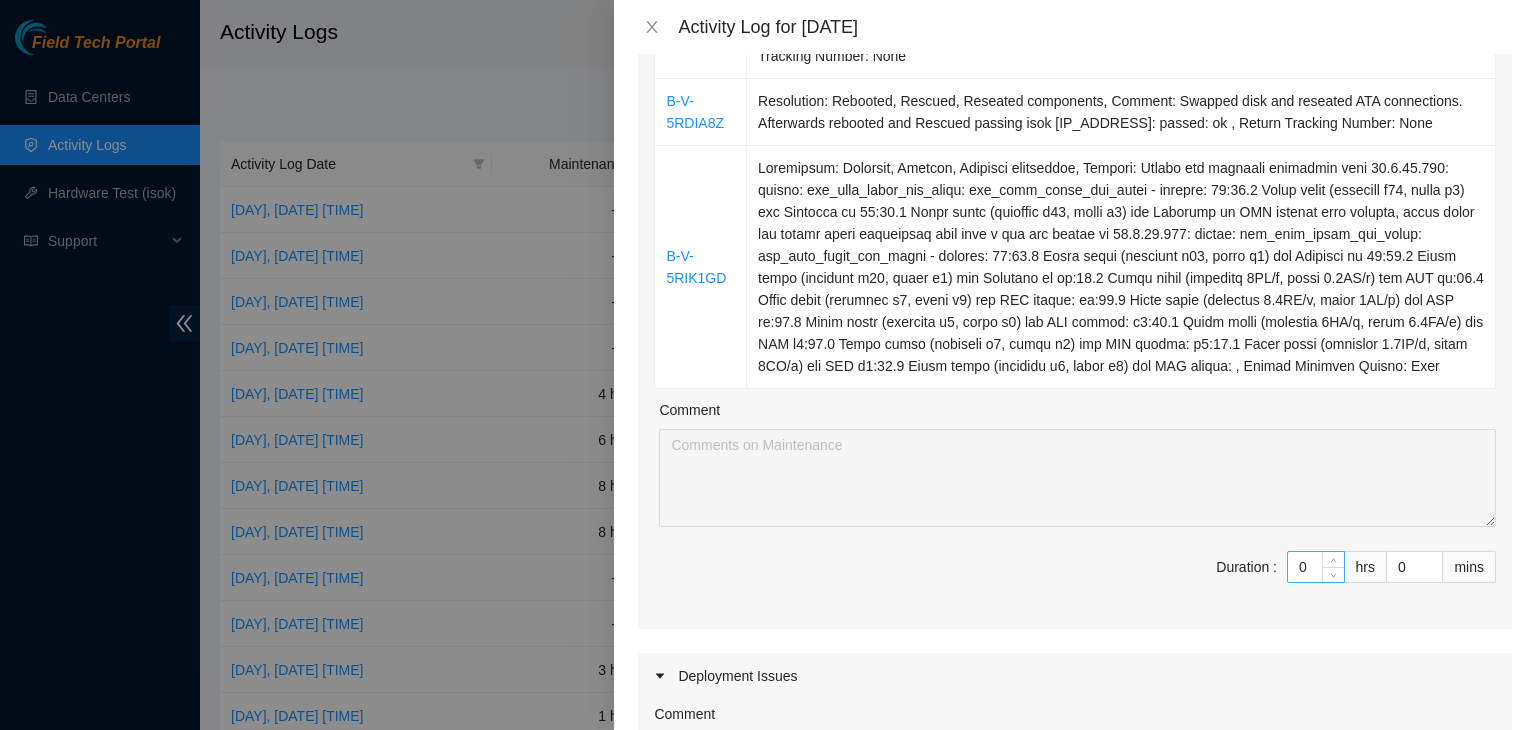 click on "0" at bounding box center (1316, 567) 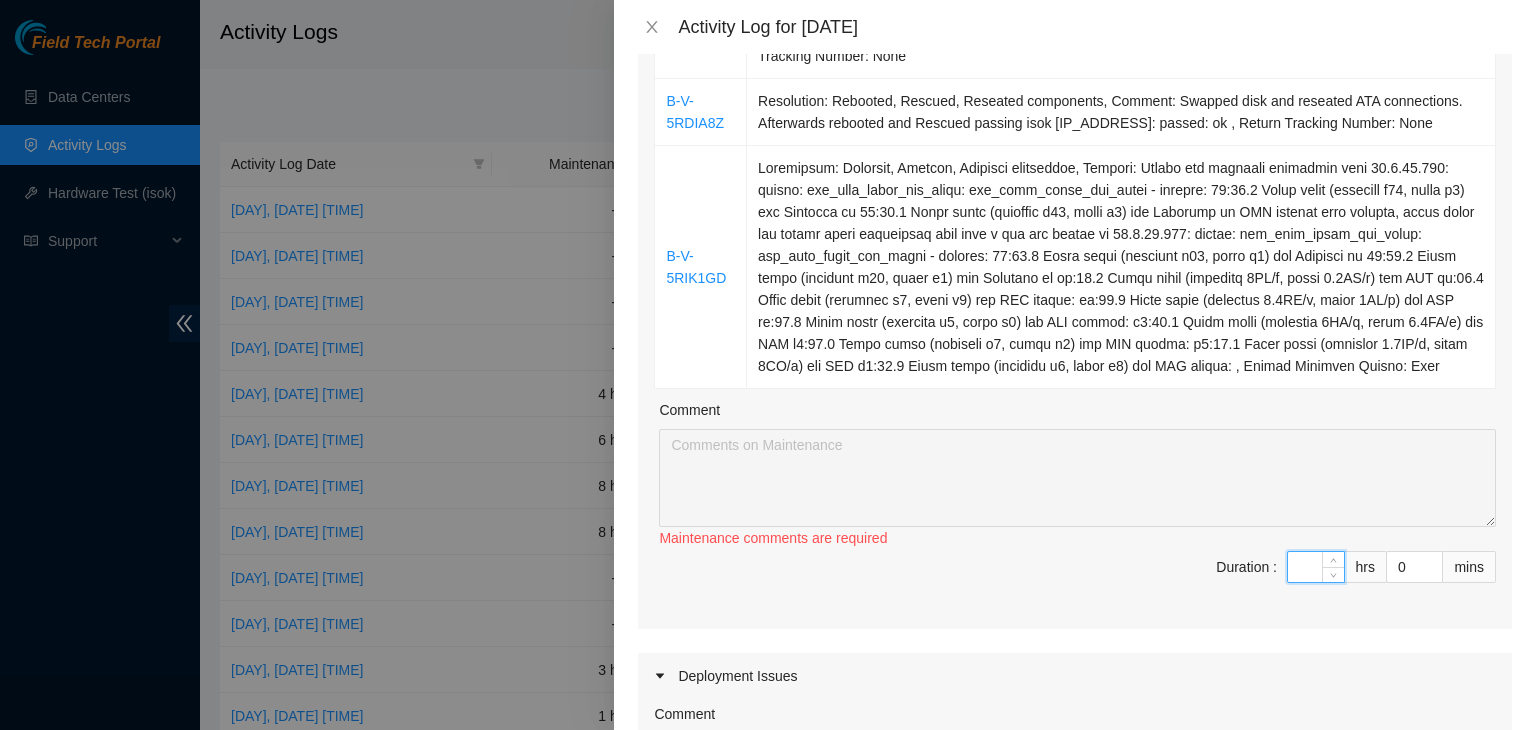 type on "8" 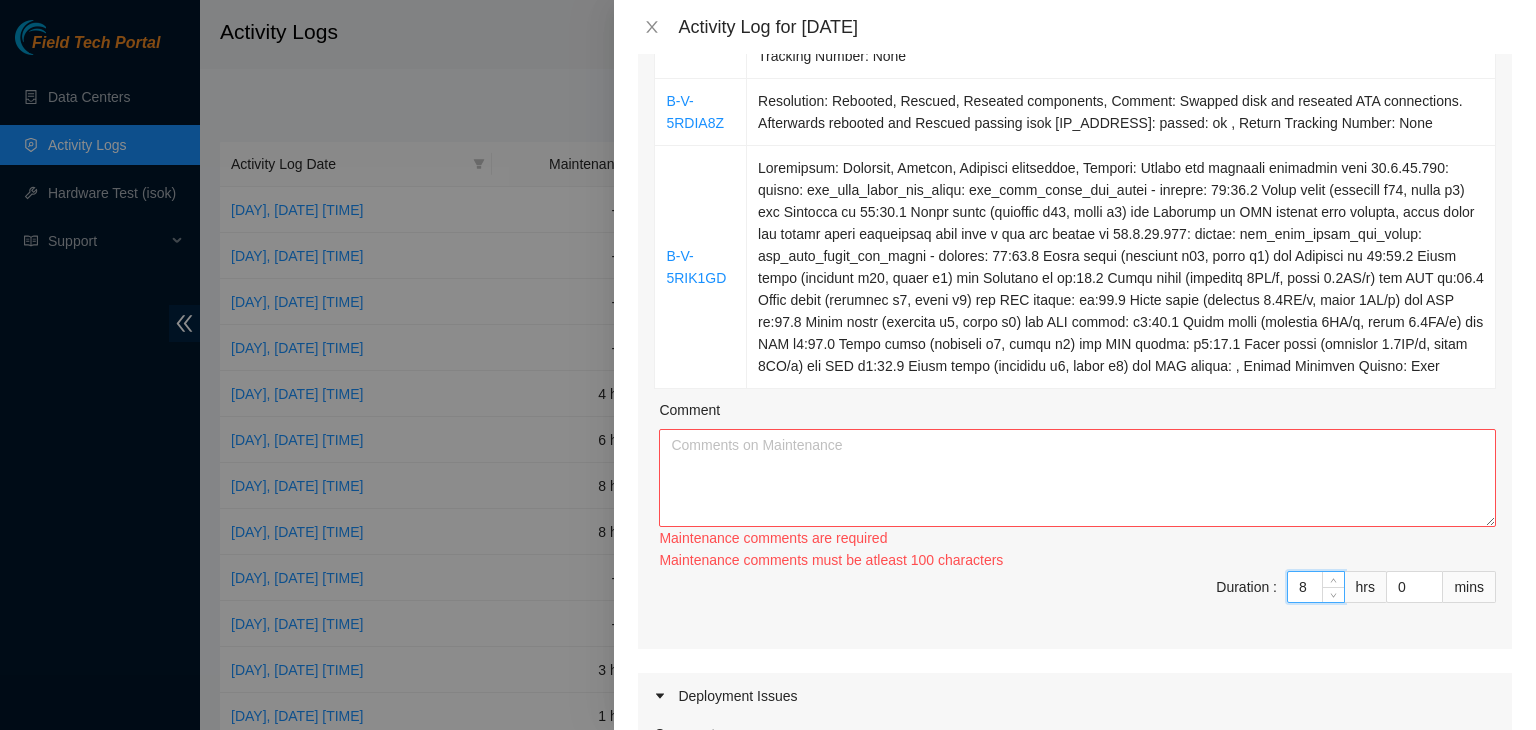 type on "8" 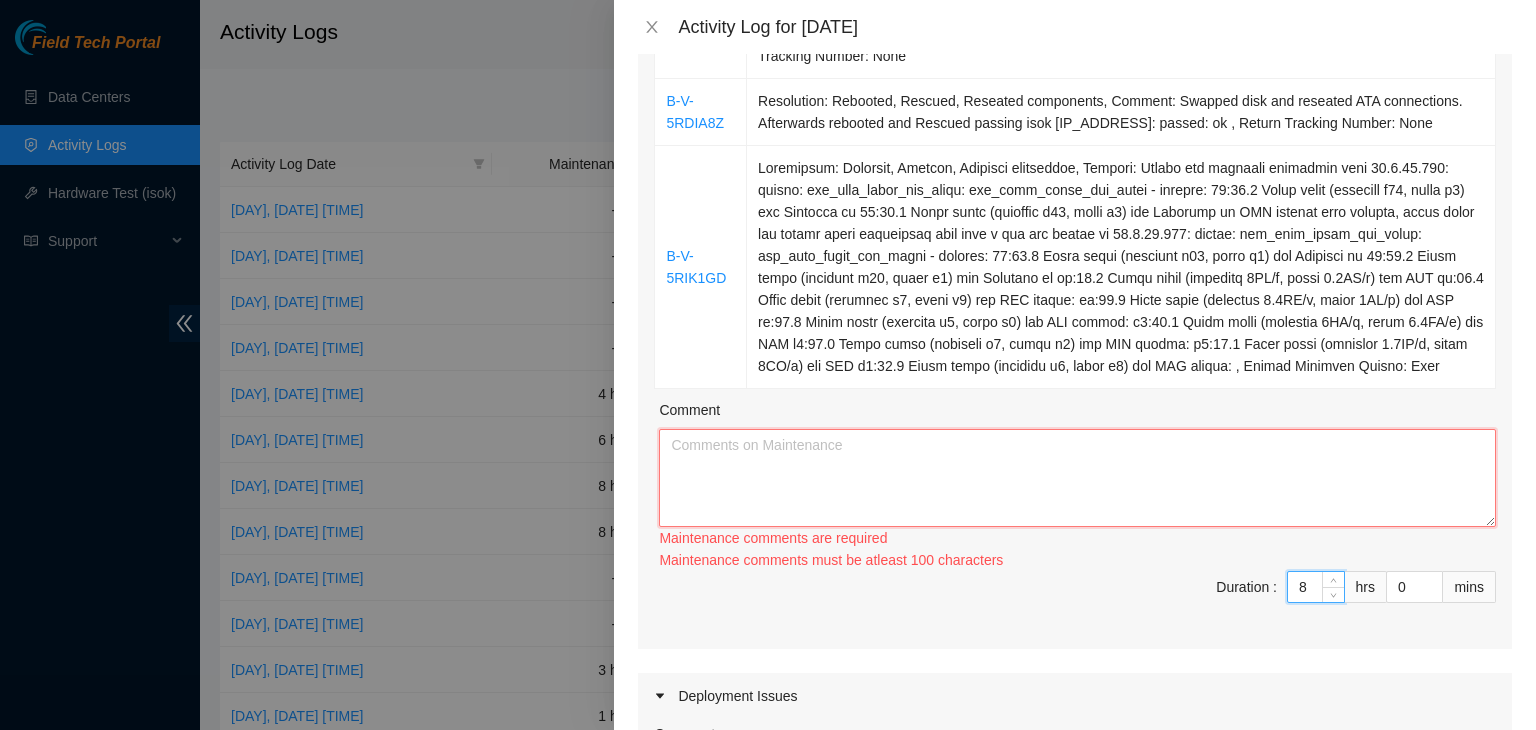 click on "Comment" at bounding box center (1077, 478) 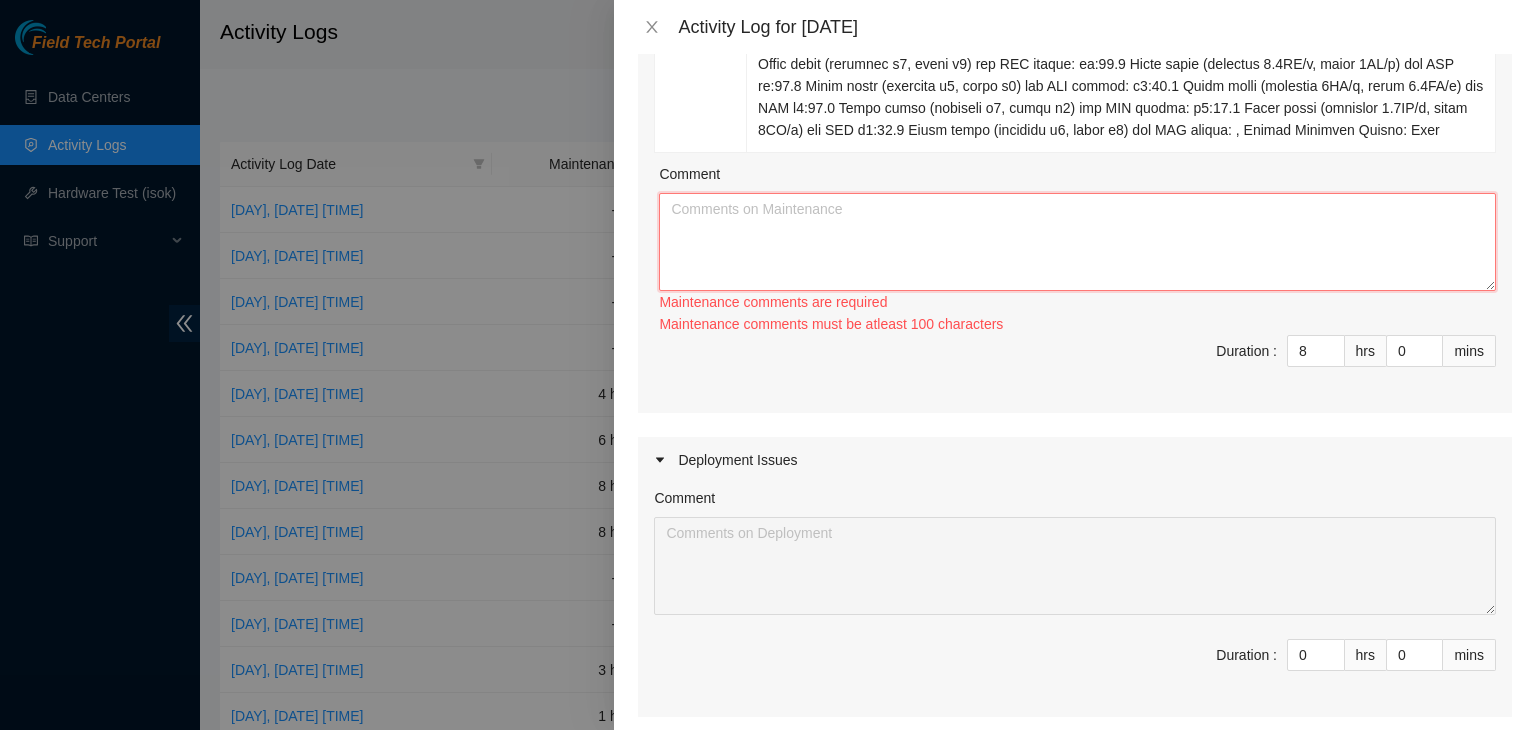 scroll, scrollTop: 955, scrollLeft: 0, axis: vertical 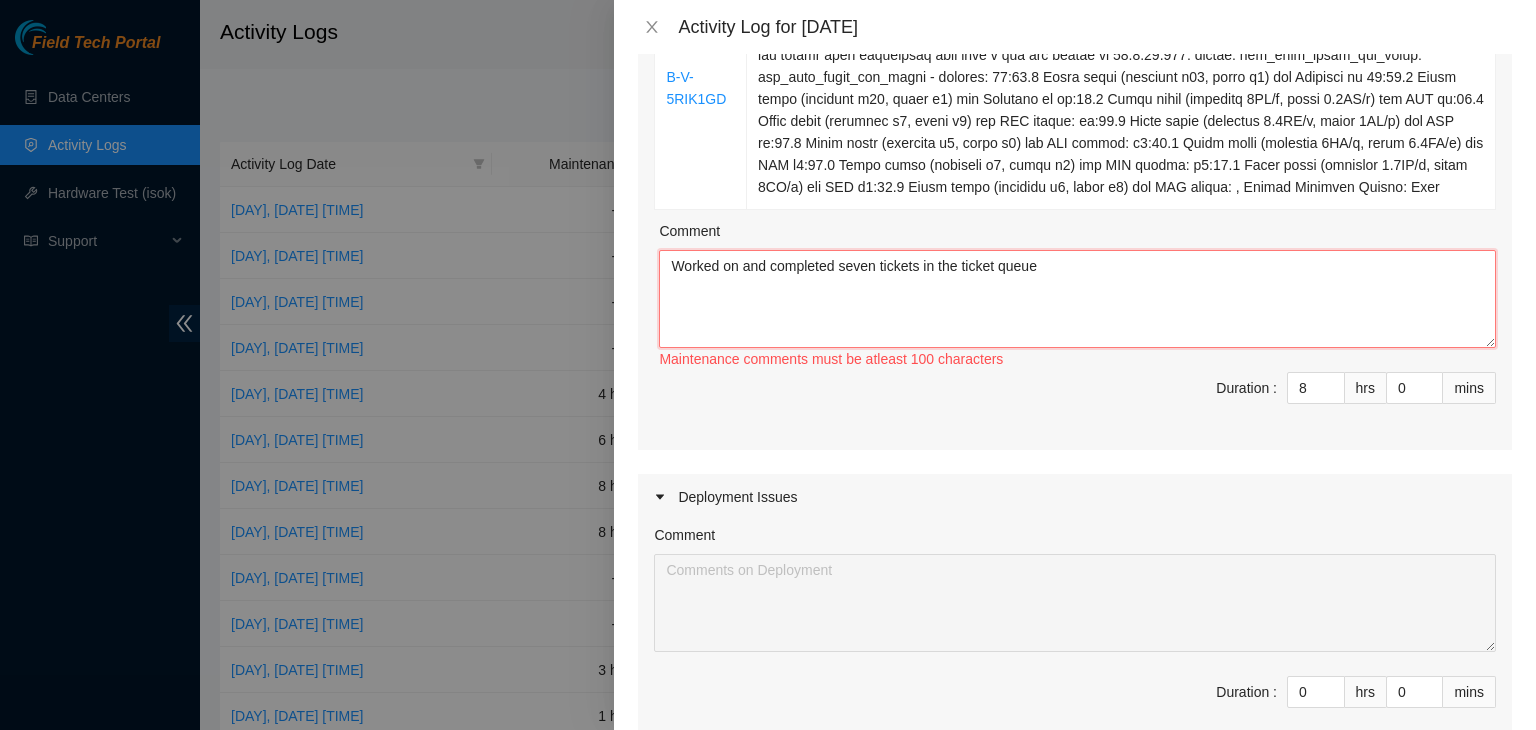 type on "Worked on and completed seven tickets in the ticket queue" 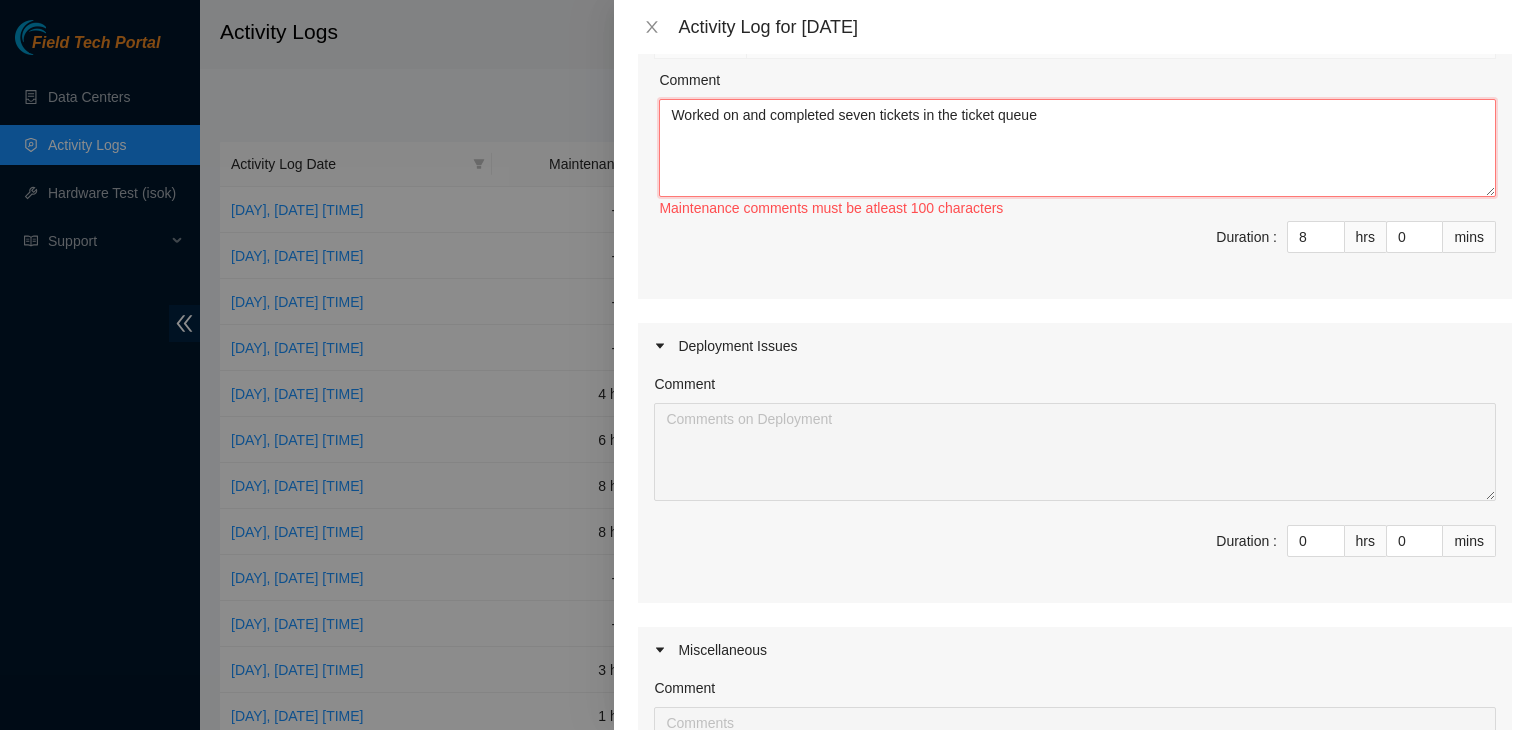 scroll, scrollTop: 1107, scrollLeft: 0, axis: vertical 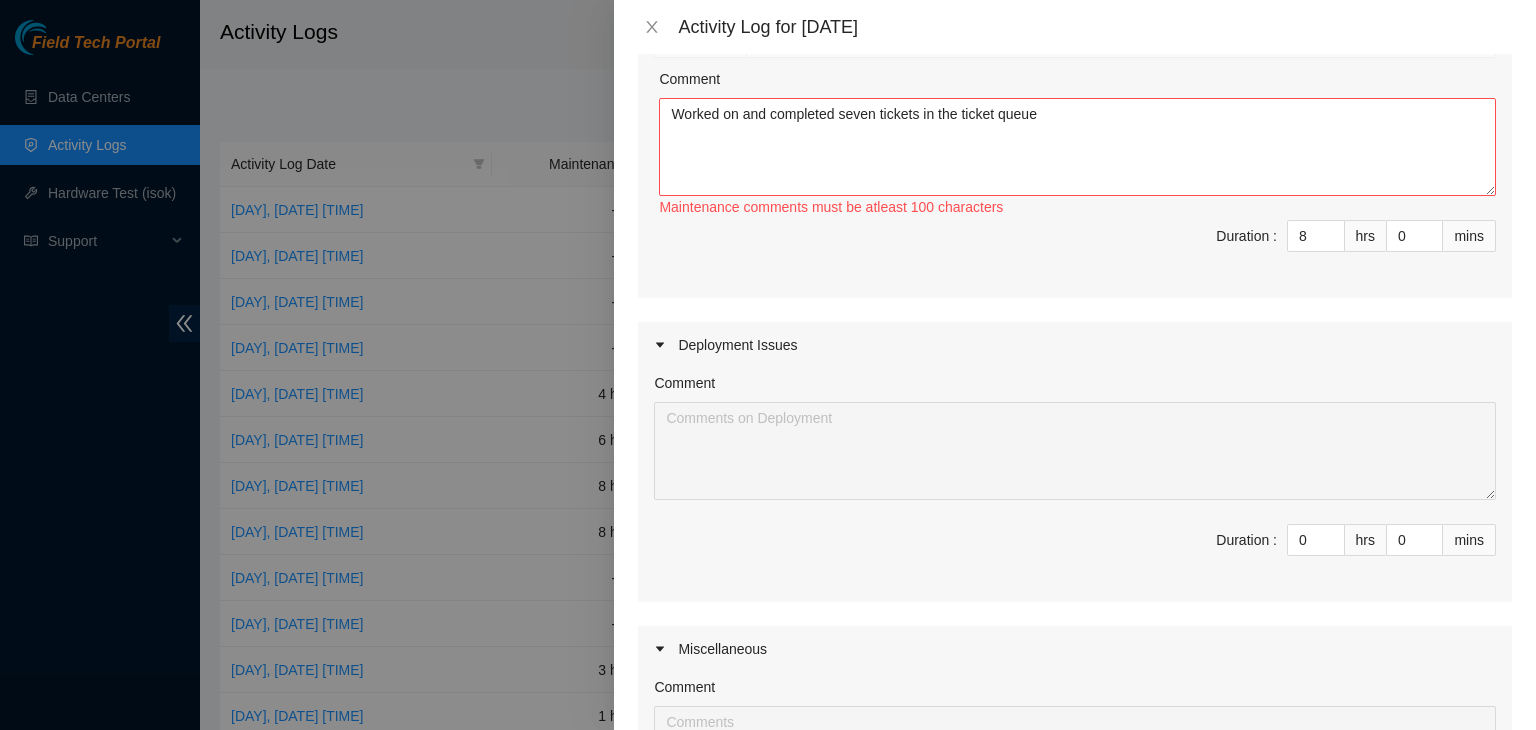 click at bounding box center (1121, -64) 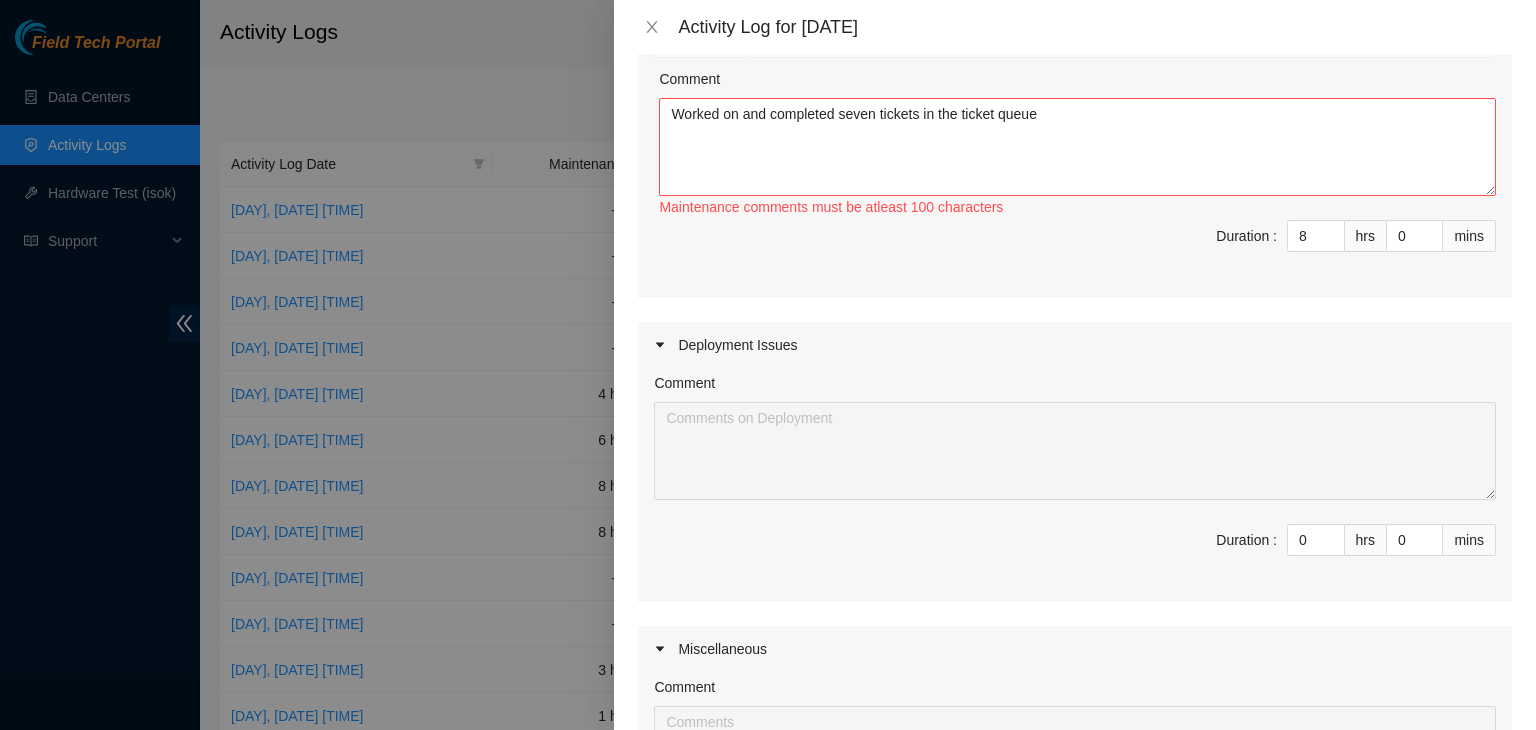 click at bounding box center [1121, -64] 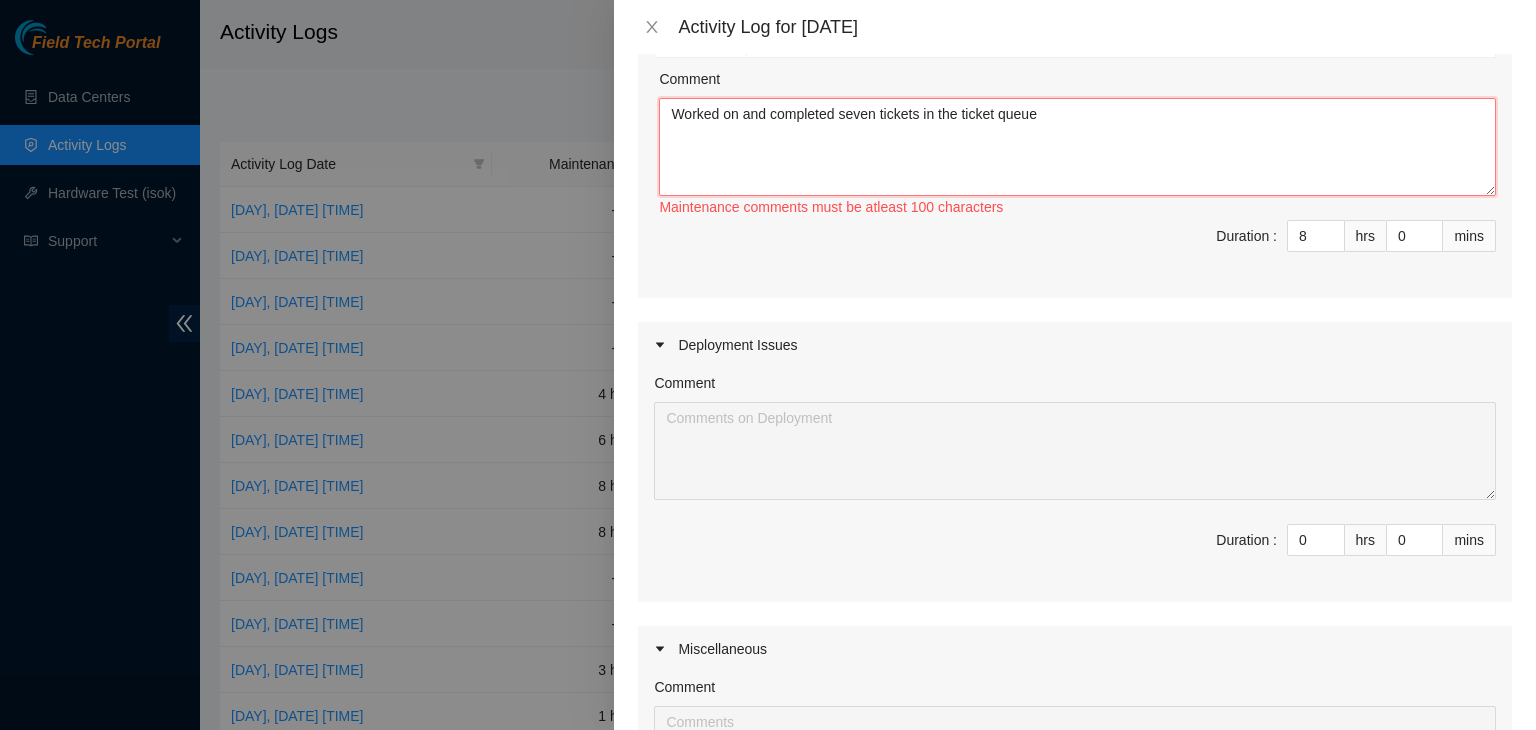 click on "Worked on and completed seven tickets in the ticket queue" at bounding box center [1077, 147] 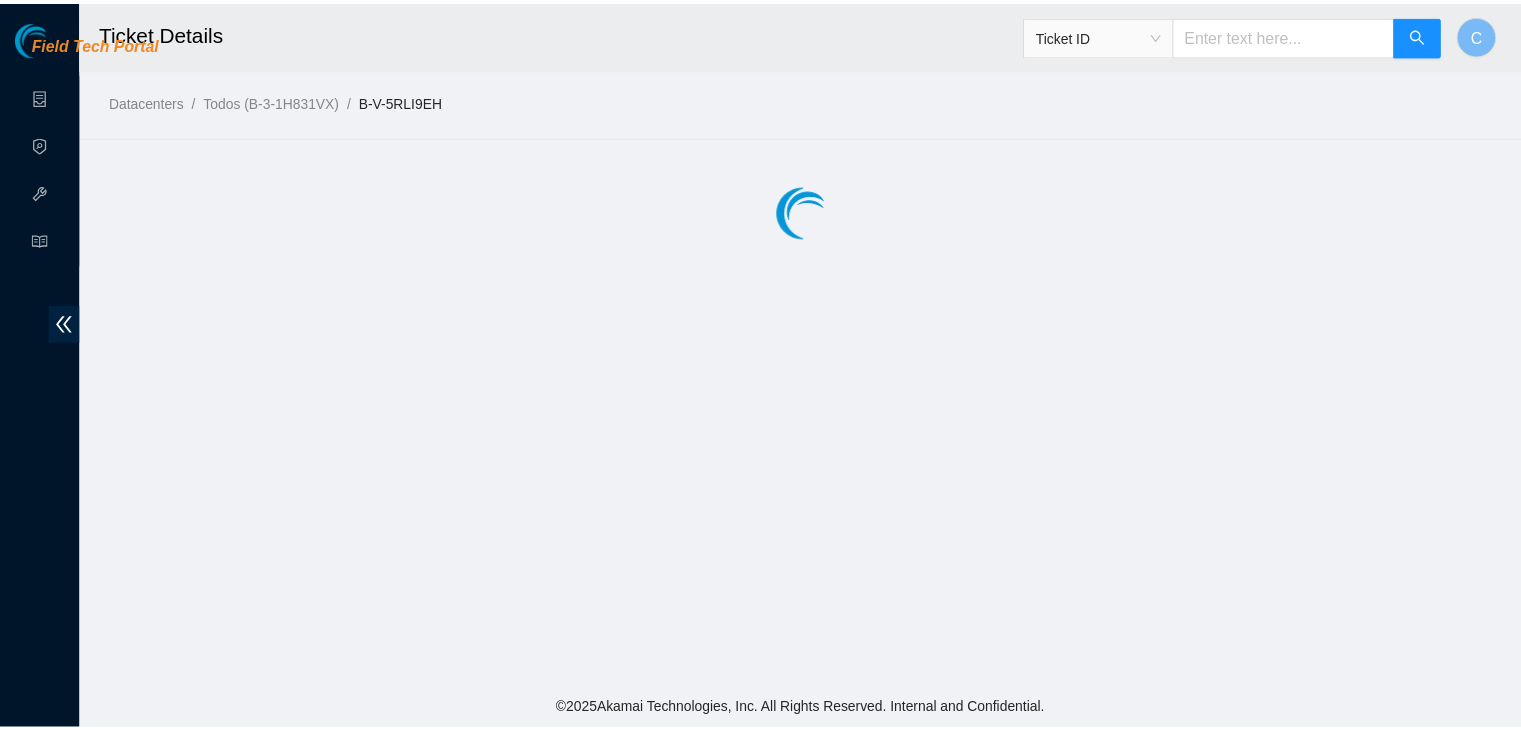 scroll, scrollTop: 0, scrollLeft: 0, axis: both 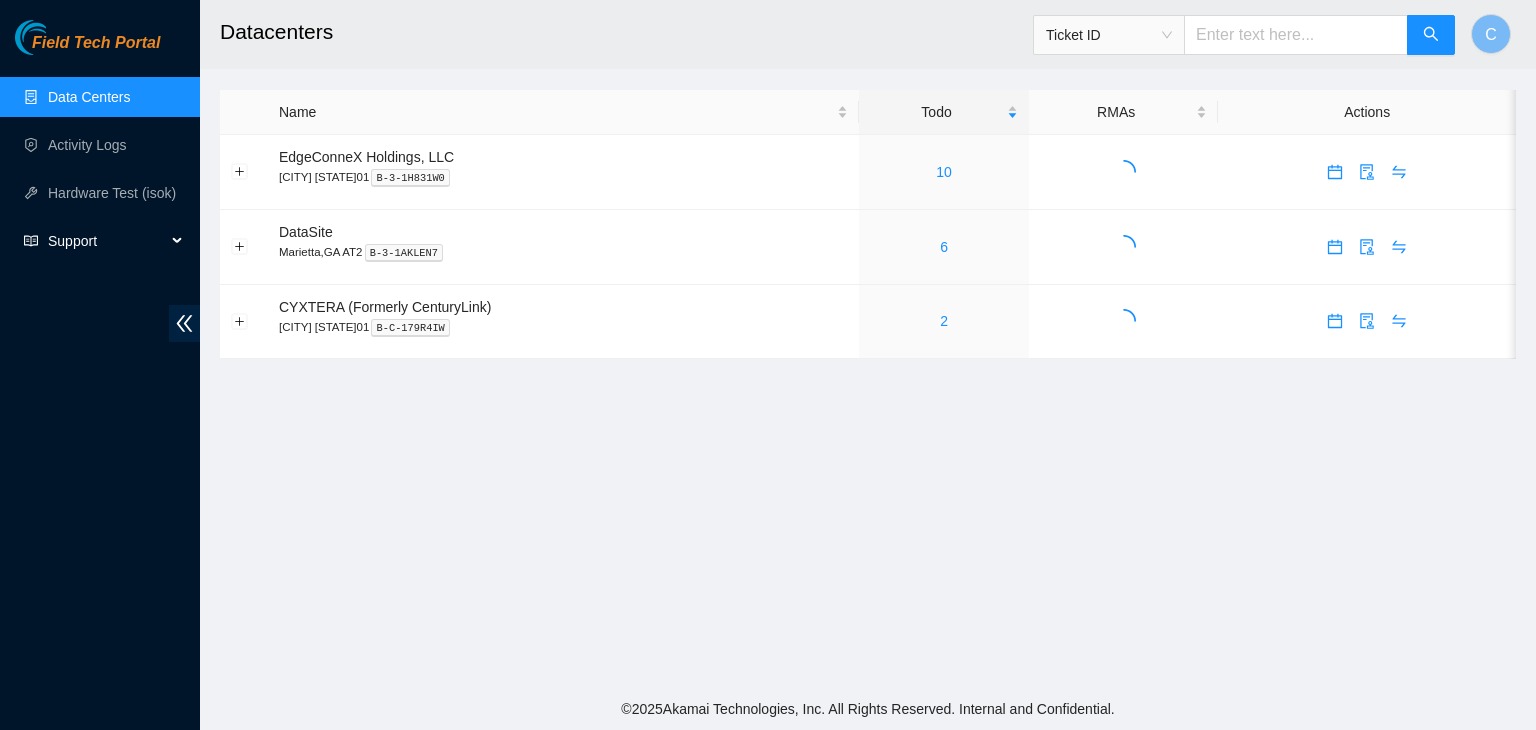 click on "Support" at bounding box center (107, 241) 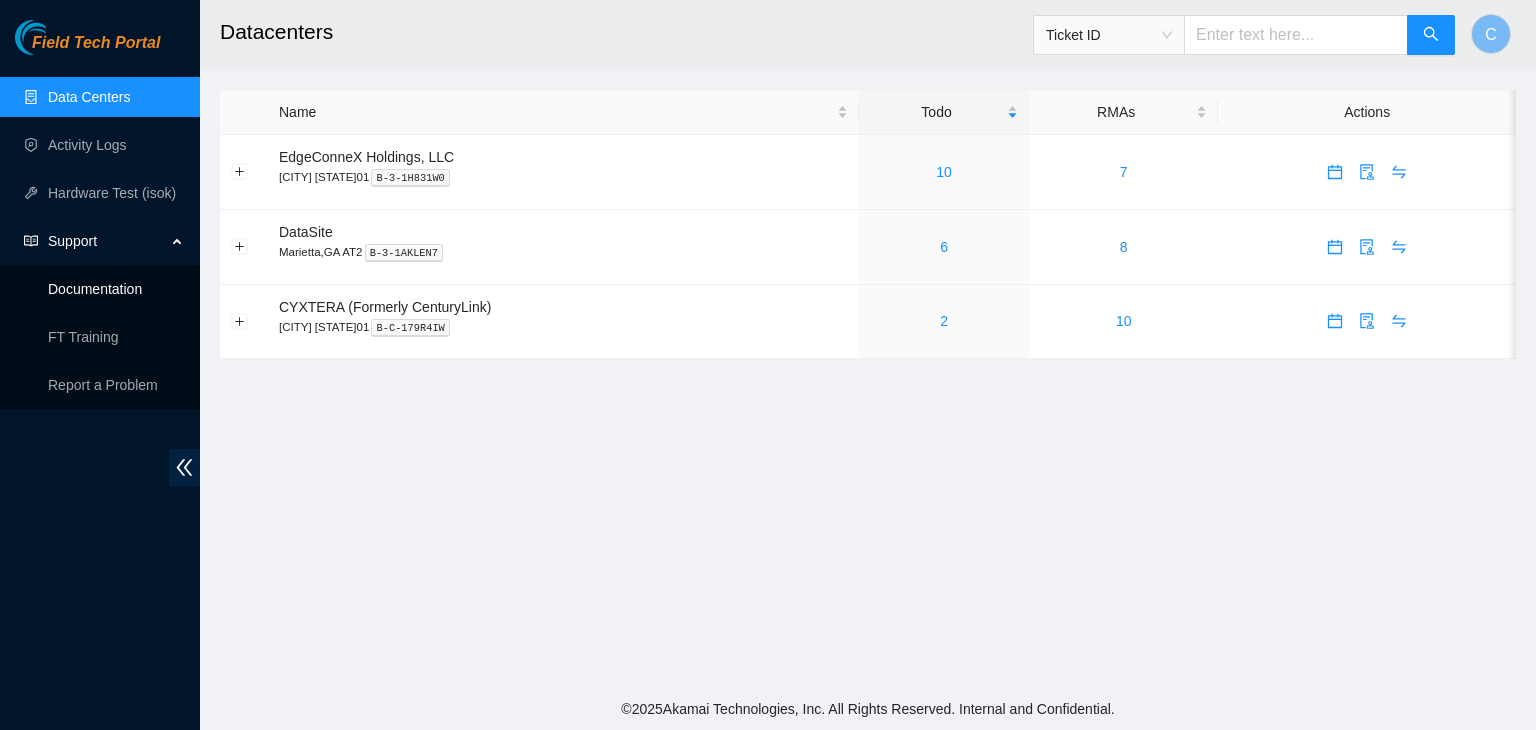 click on "Documentation" at bounding box center (95, 289) 